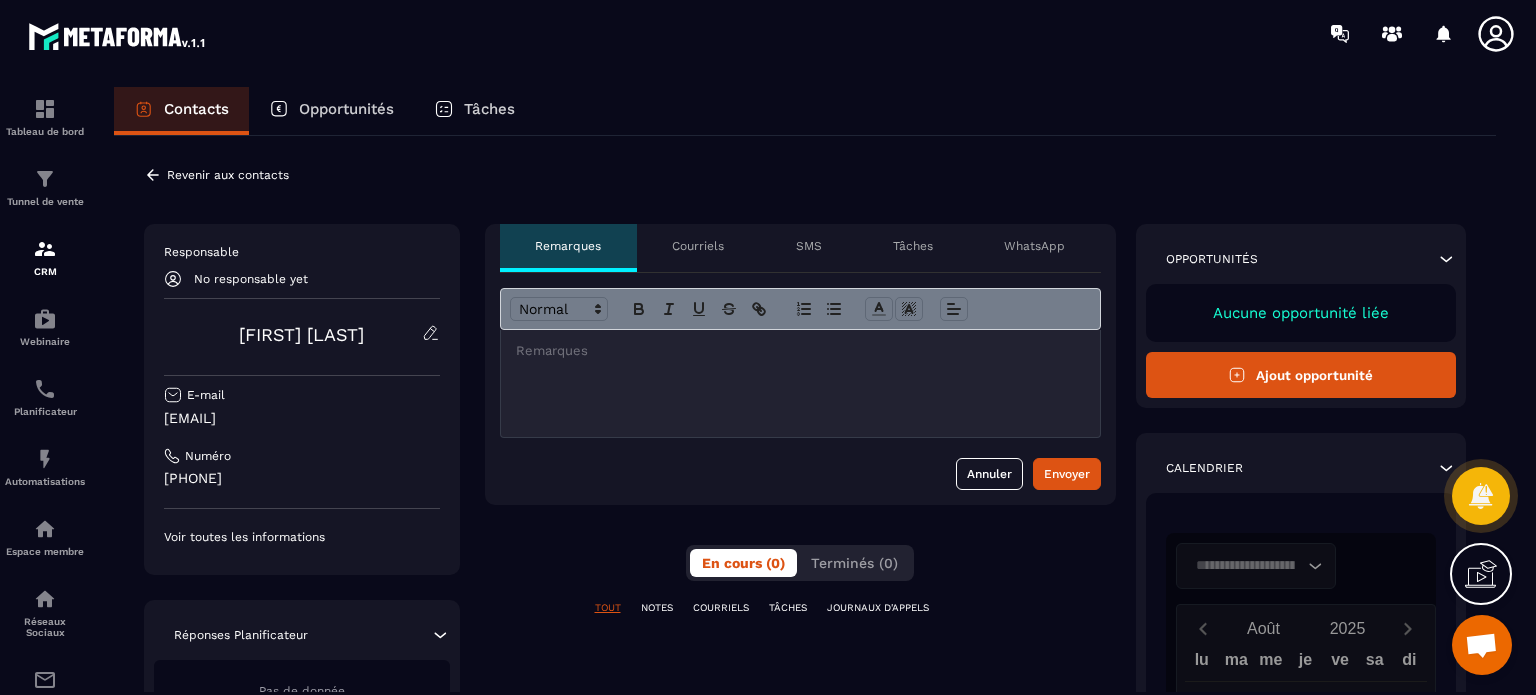 scroll, scrollTop: 0, scrollLeft: 0, axis: both 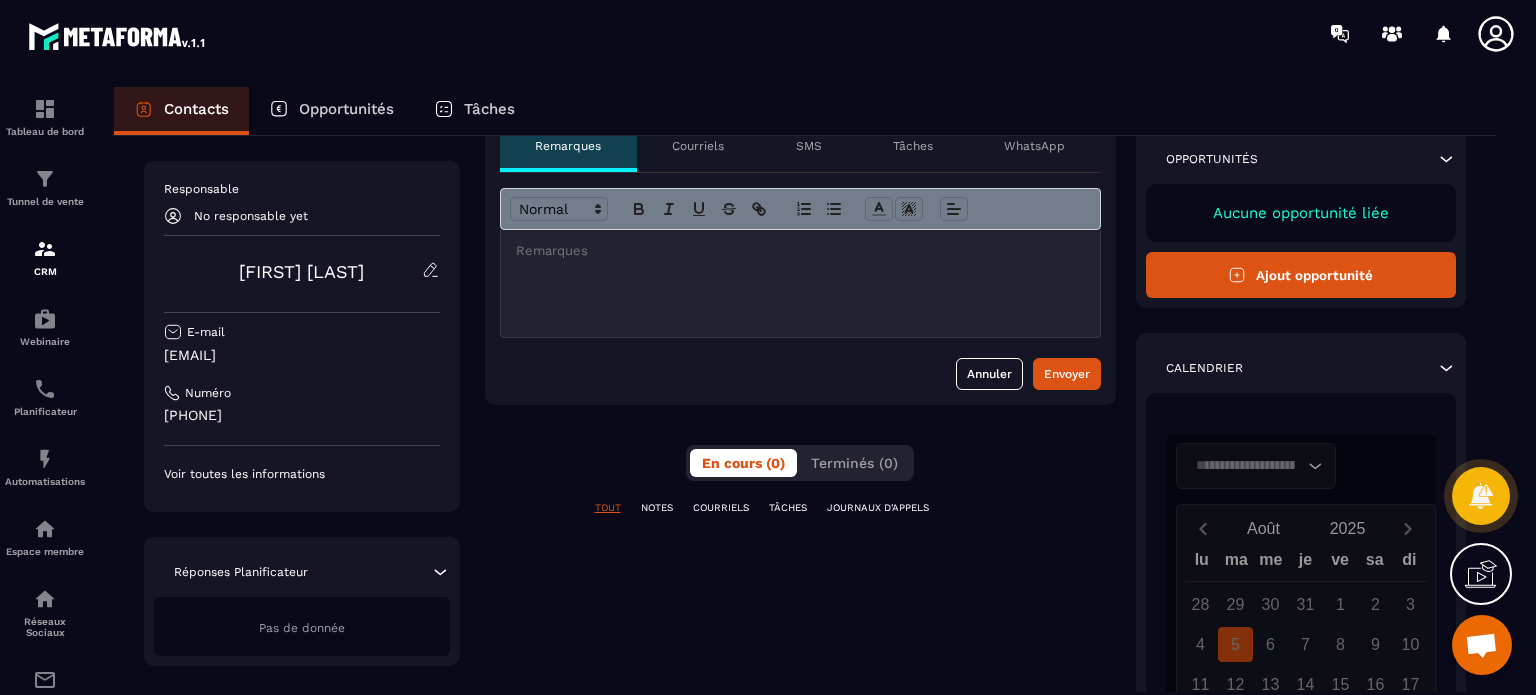 click on "Ajout opportunité" at bounding box center (1301, 275) 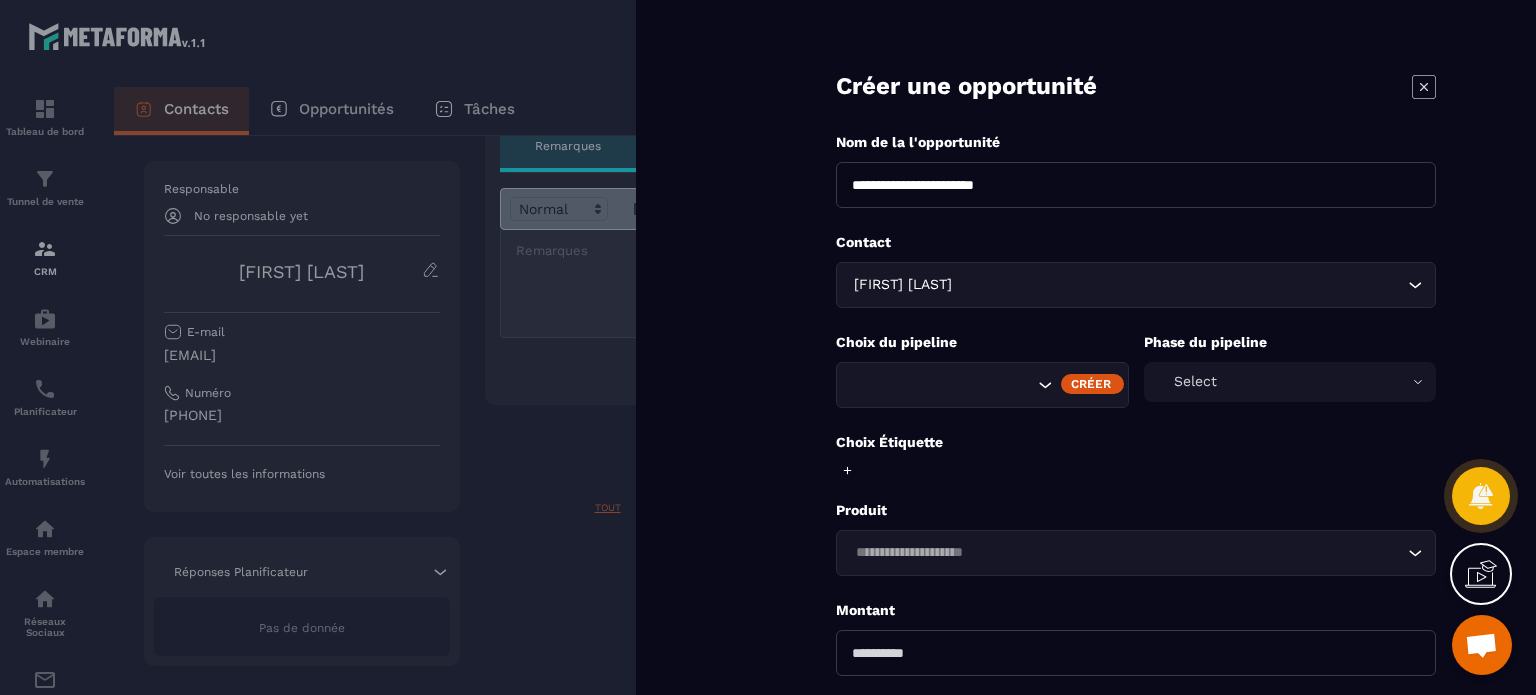 click on "**********" at bounding box center [1136, 185] 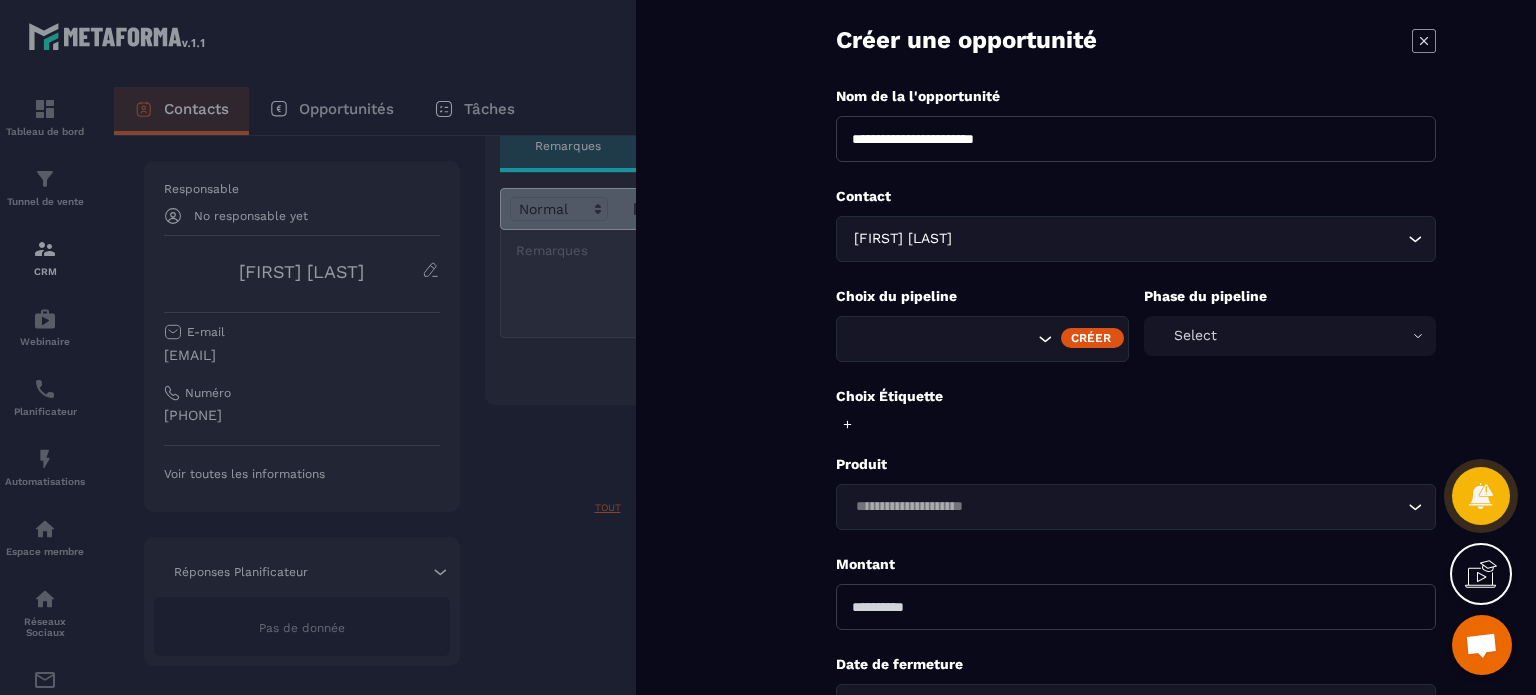 scroll, scrollTop: 0, scrollLeft: 0, axis: both 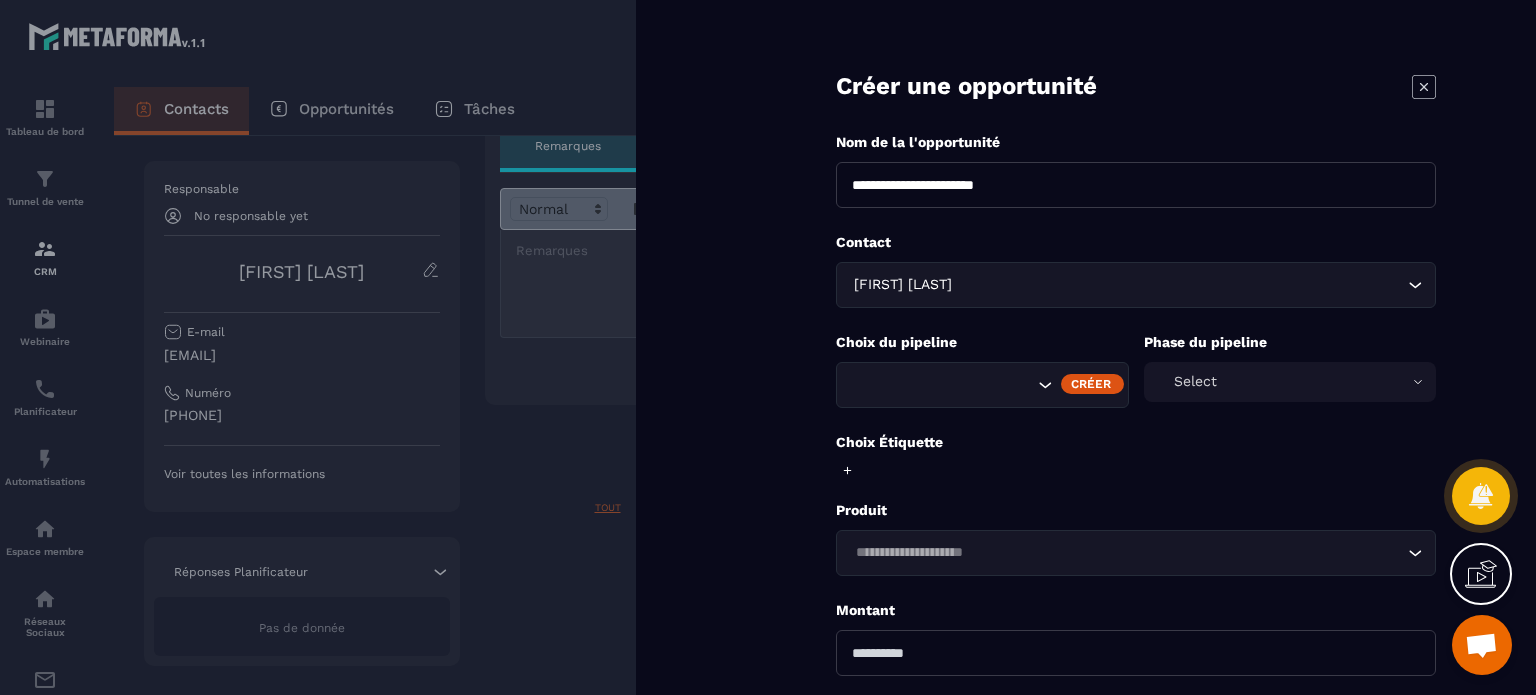 click 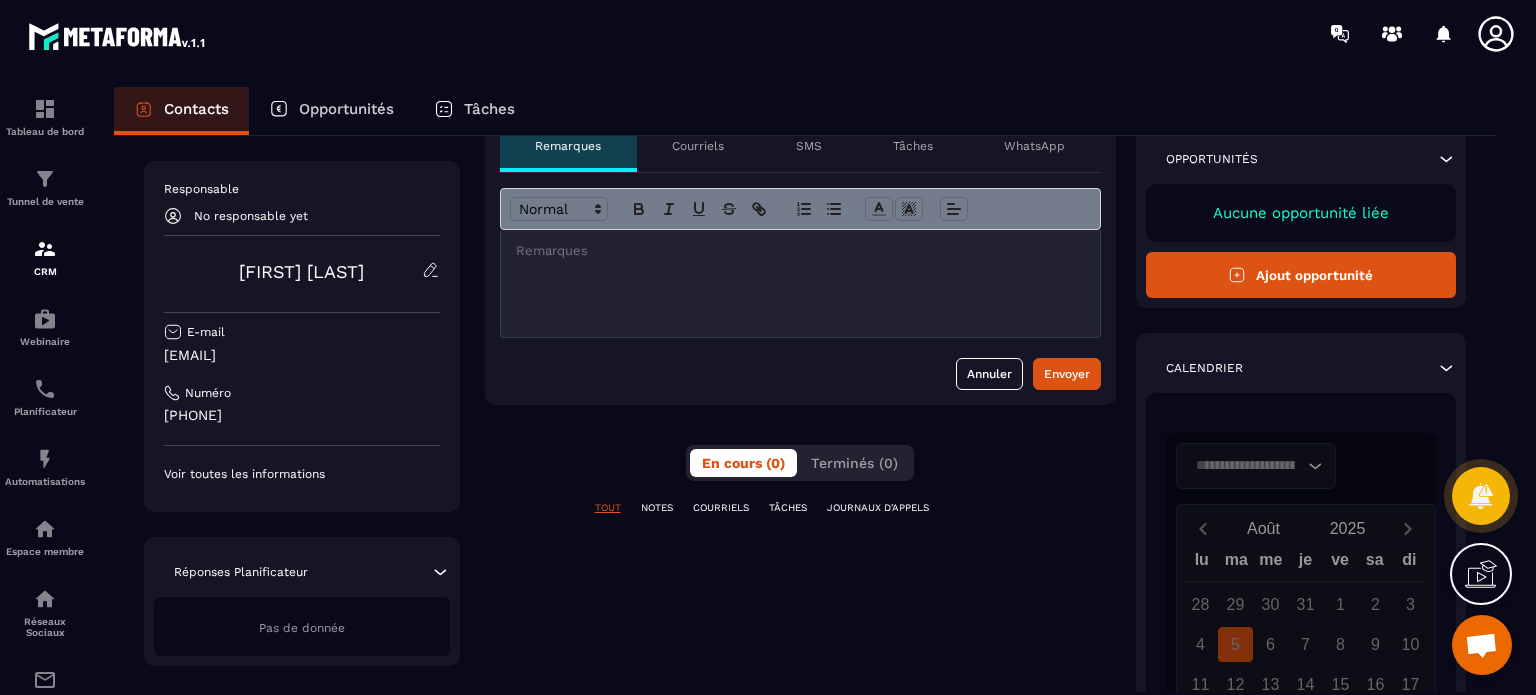 click on "[PHONE]" at bounding box center (302, 415) 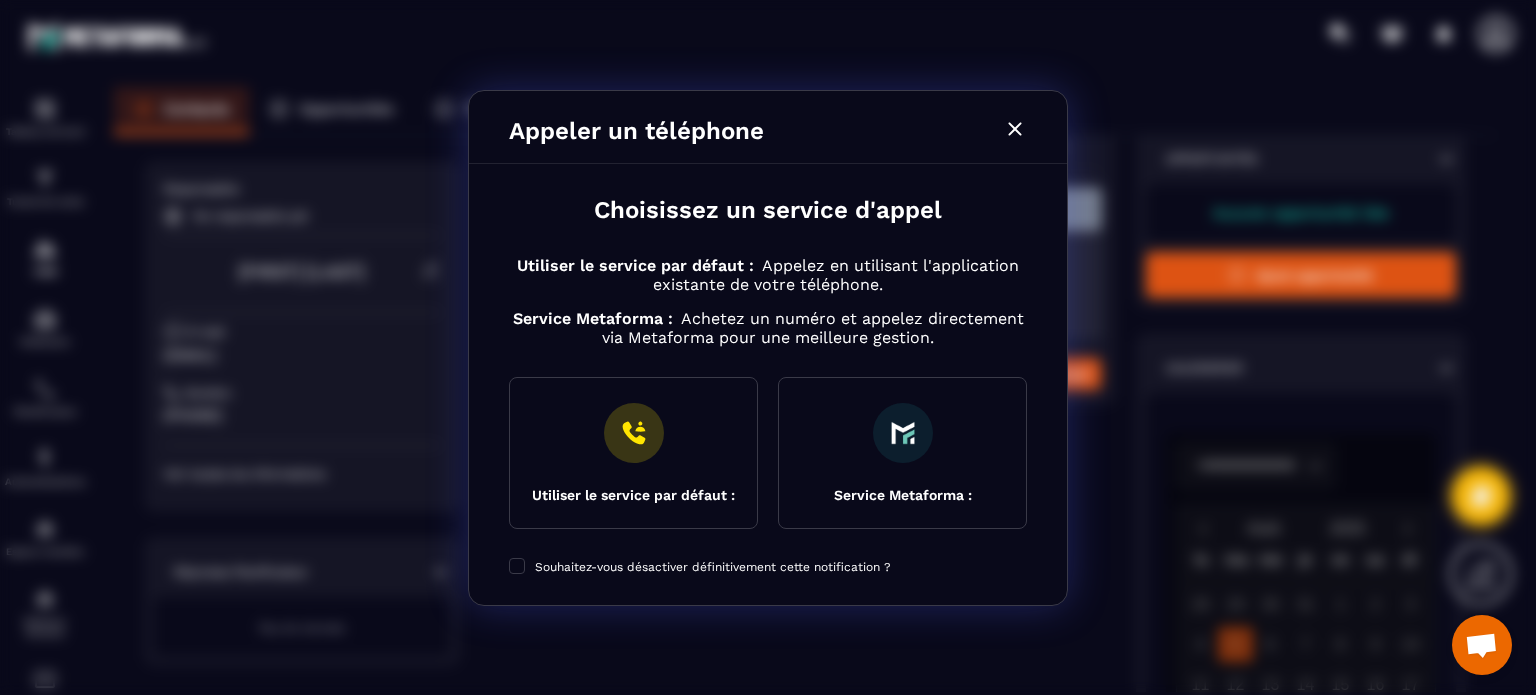click 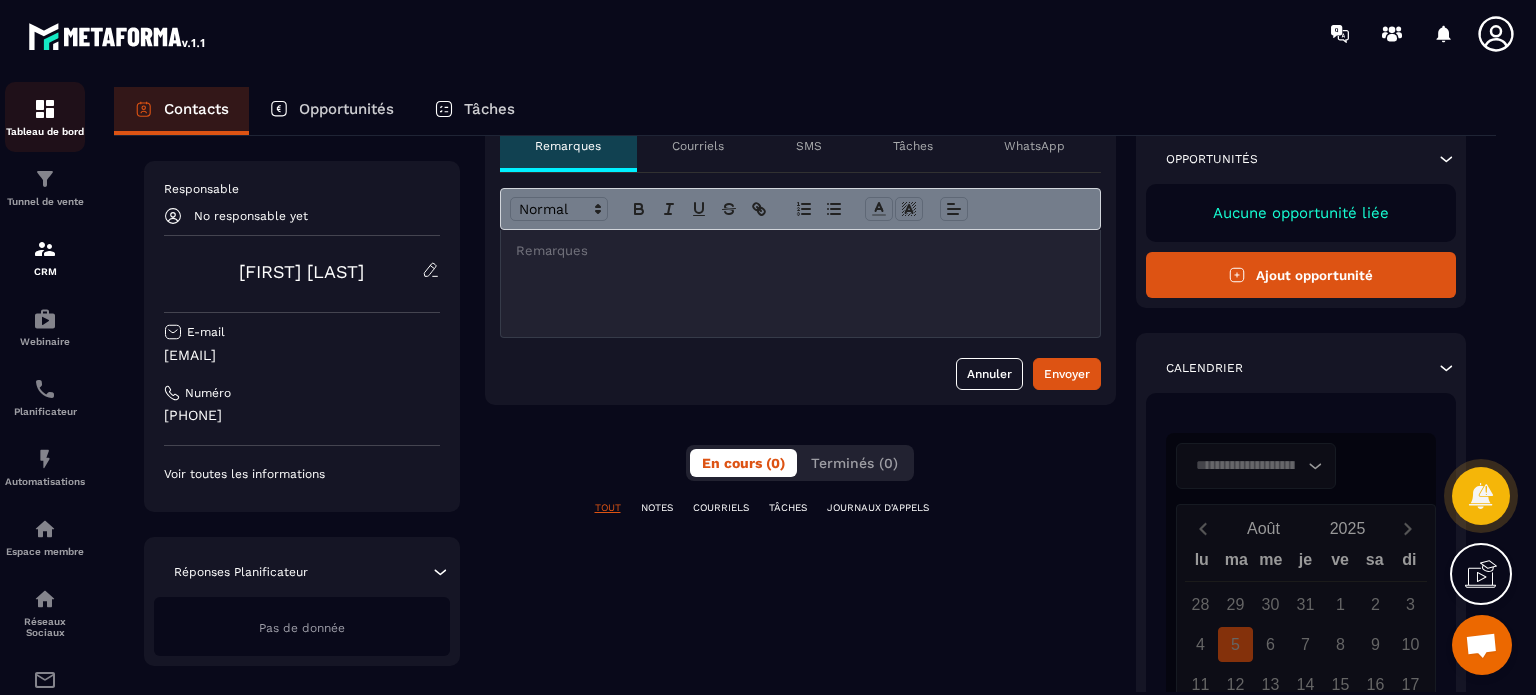 click on "Tableau de bord" at bounding box center [45, 131] 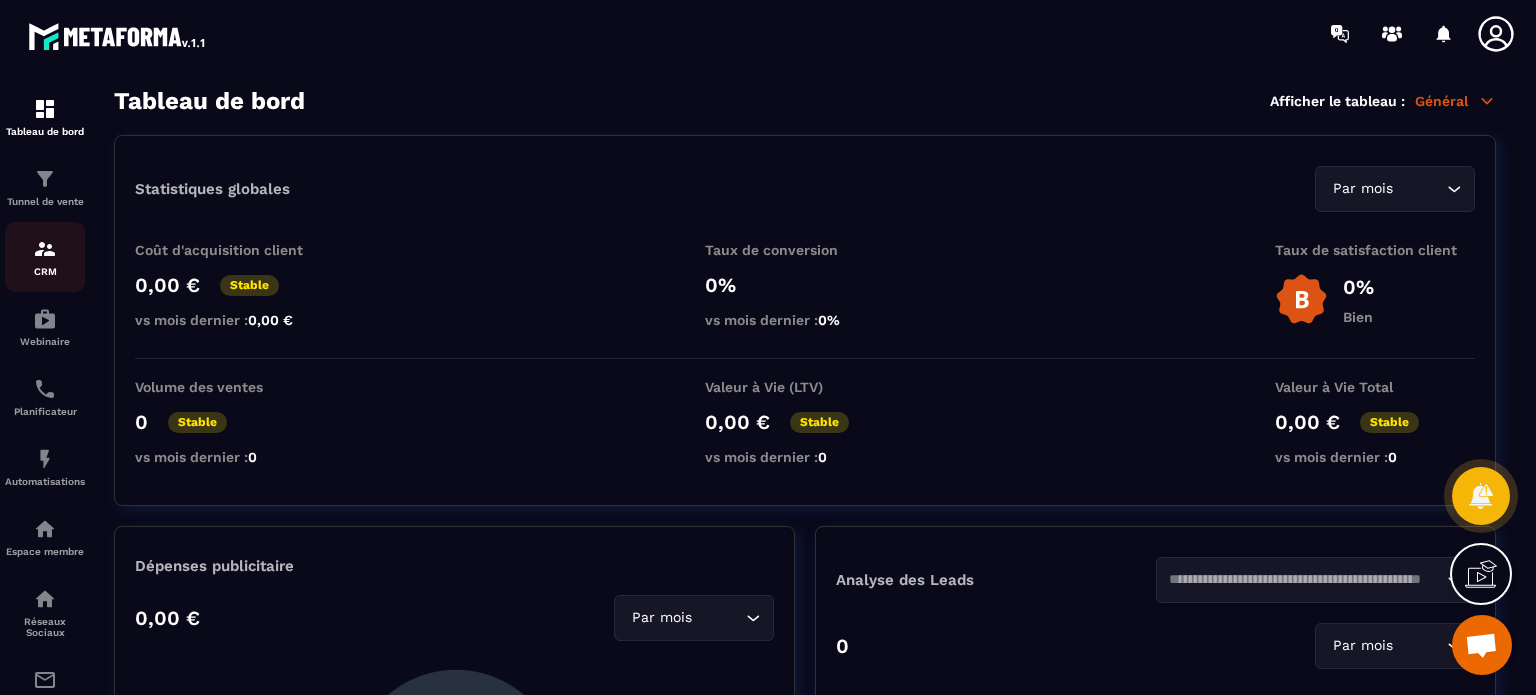 click on "CRM" at bounding box center [45, 271] 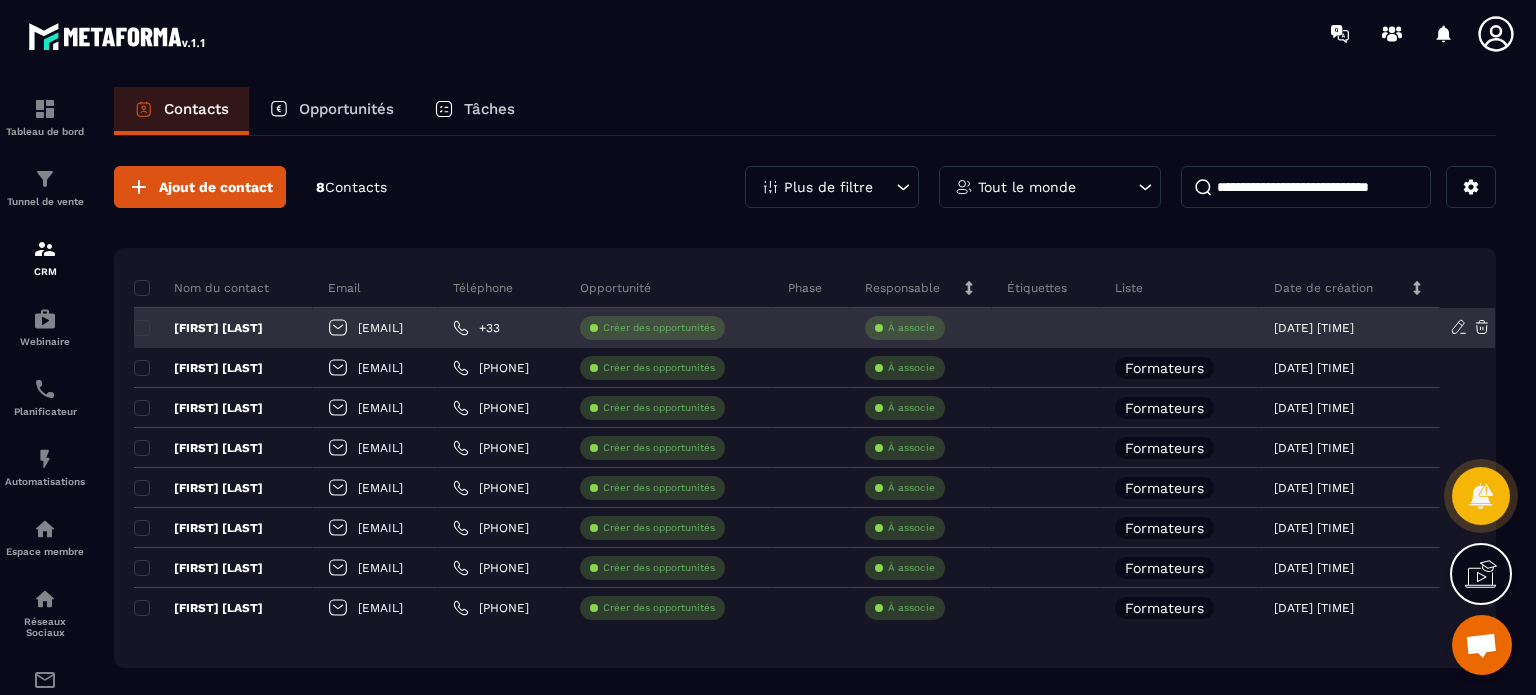 click on "+33" 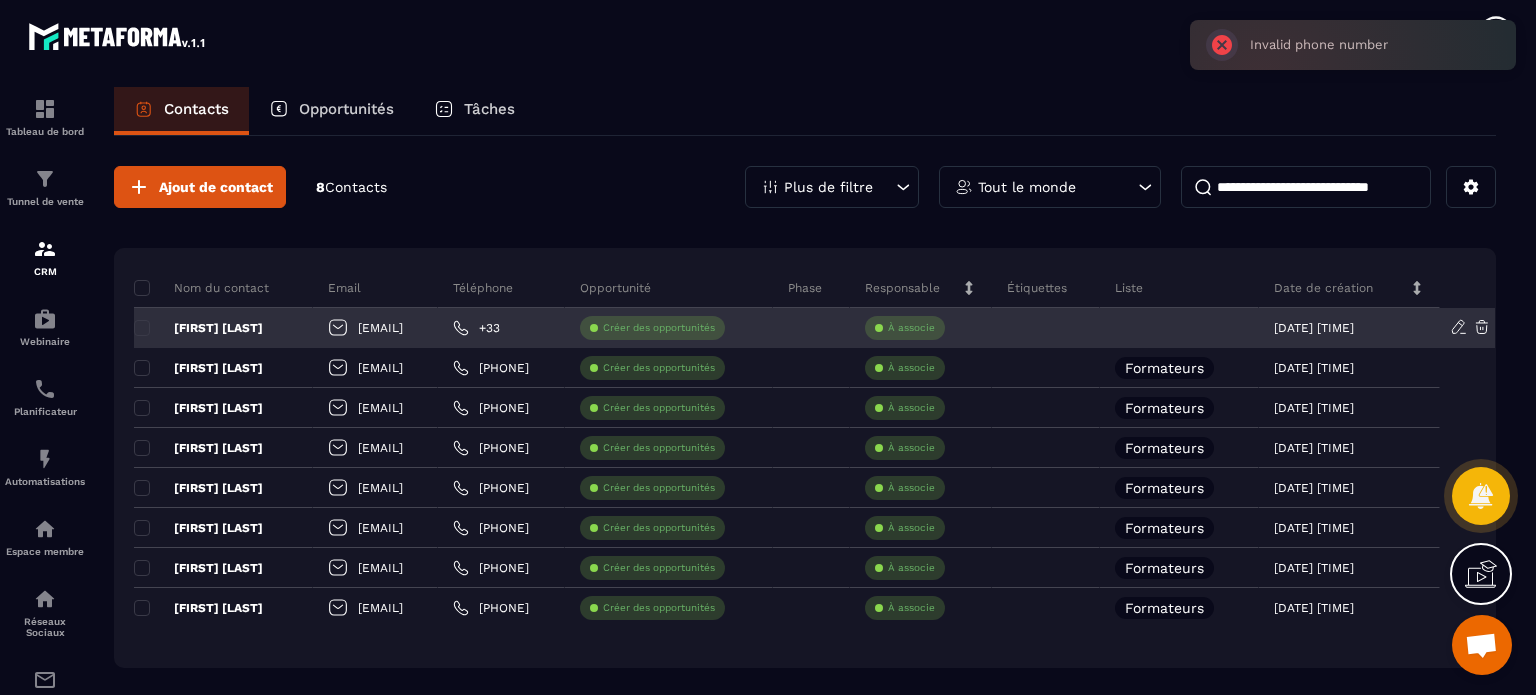 click on "[EMAIL]" at bounding box center (375, 328) 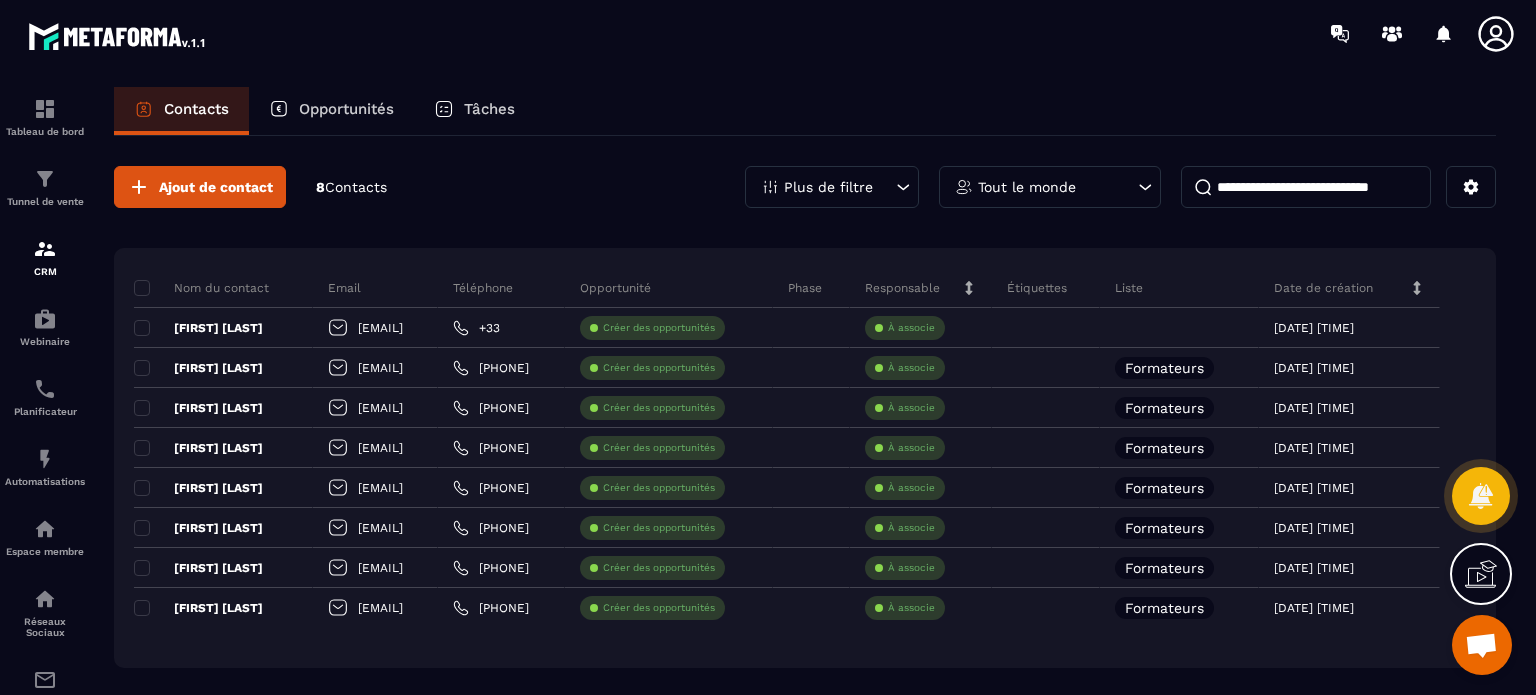 click on "Liste" at bounding box center (1129, 288) 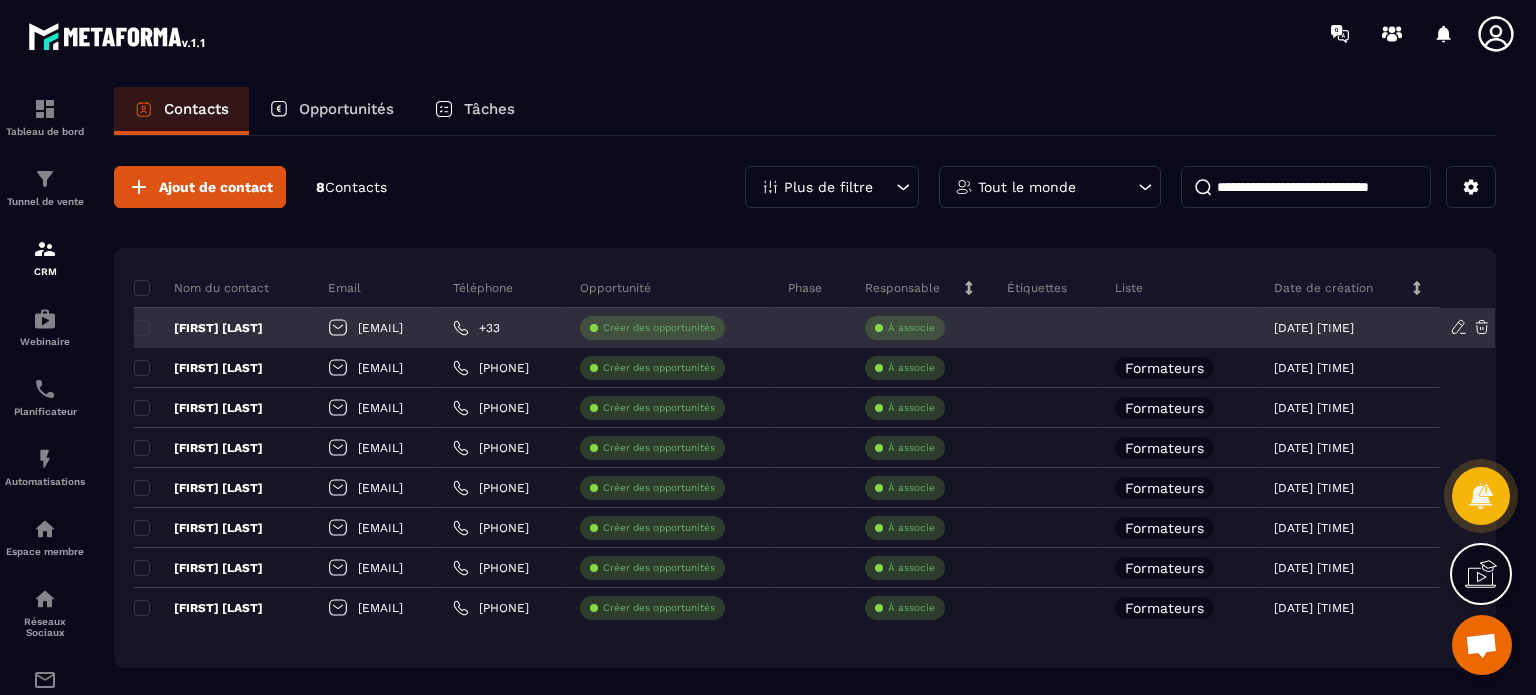 click 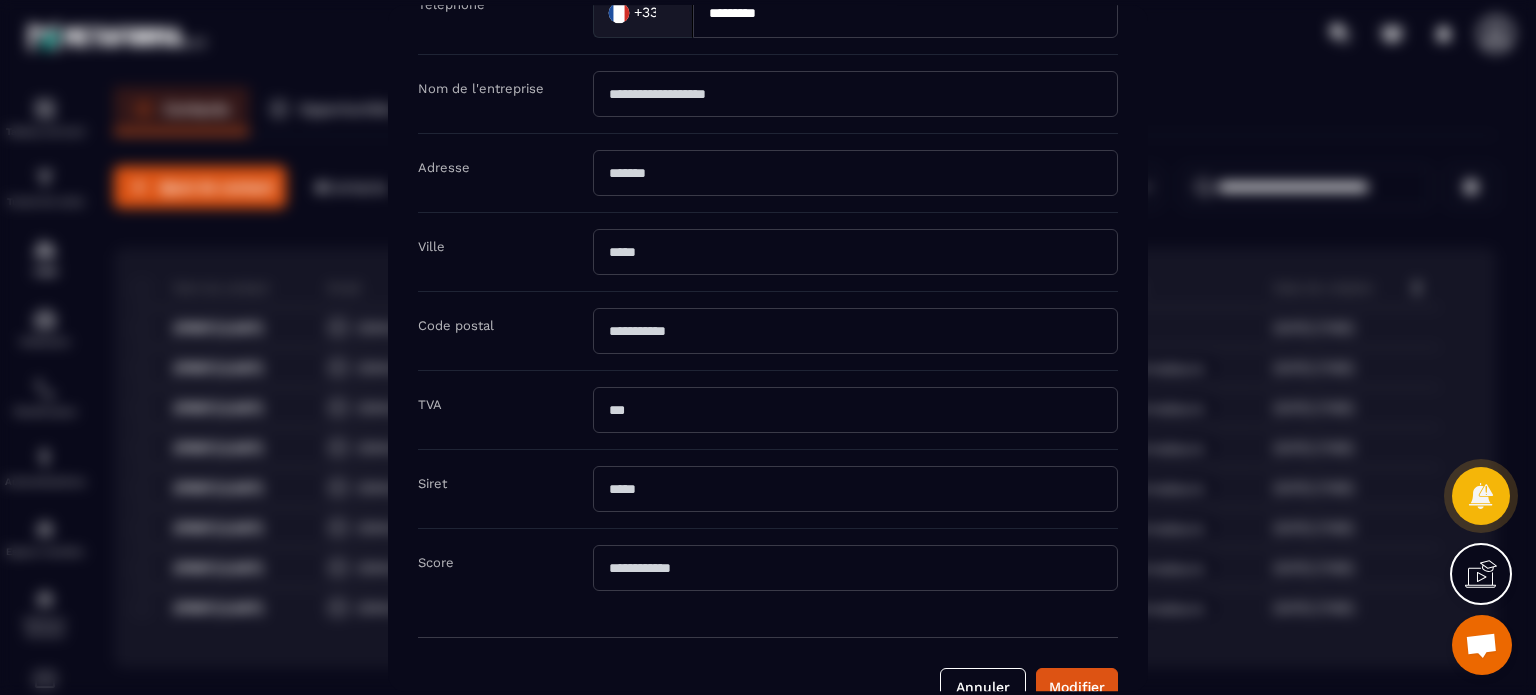 scroll, scrollTop: 402, scrollLeft: 0, axis: vertical 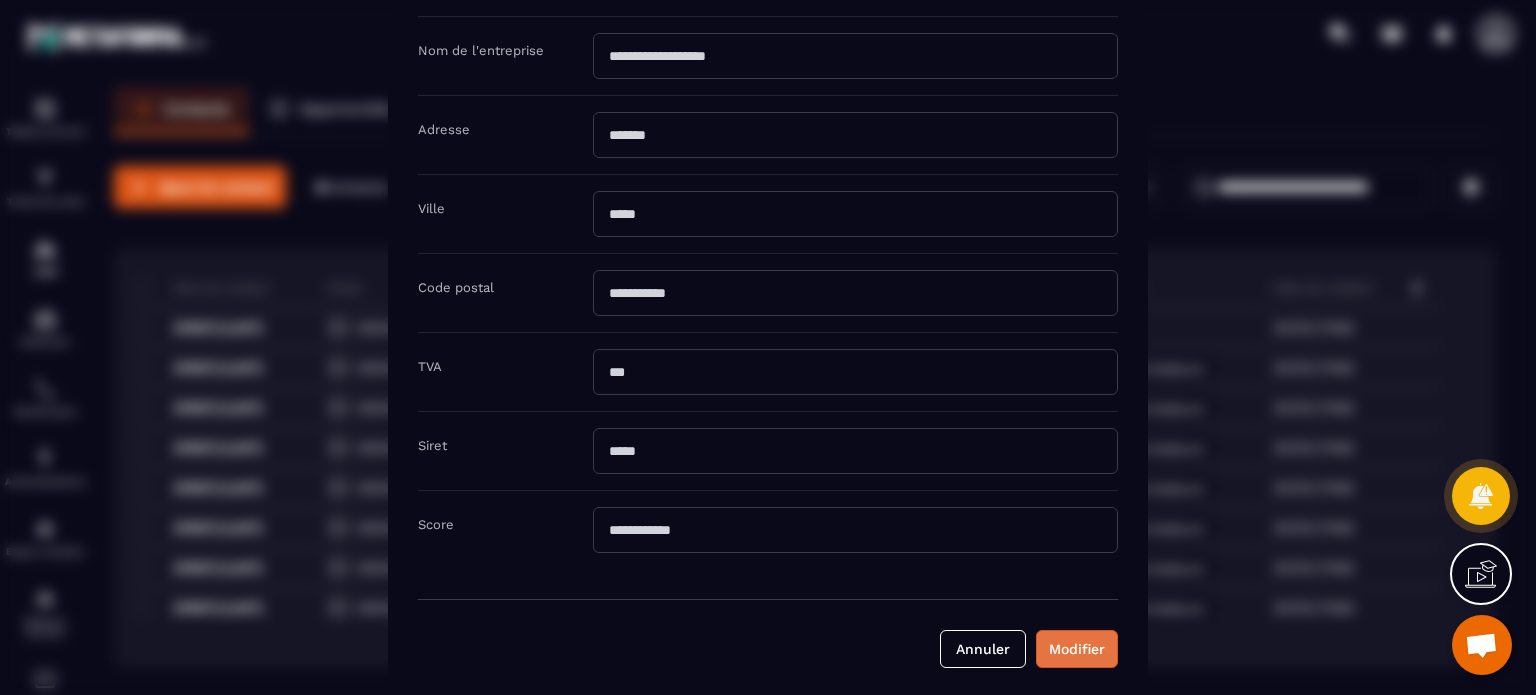 click on "Modifier" at bounding box center [1077, 649] 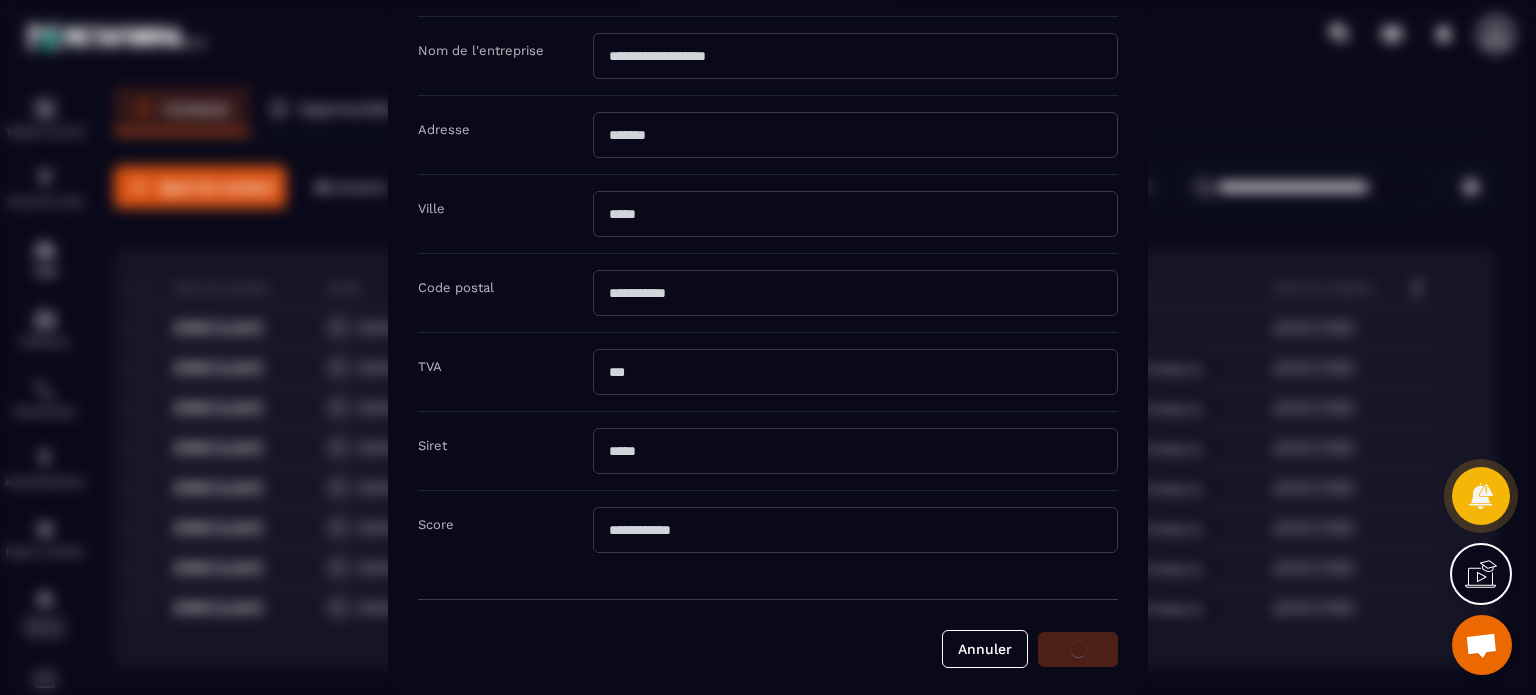 scroll, scrollTop: 0, scrollLeft: 0, axis: both 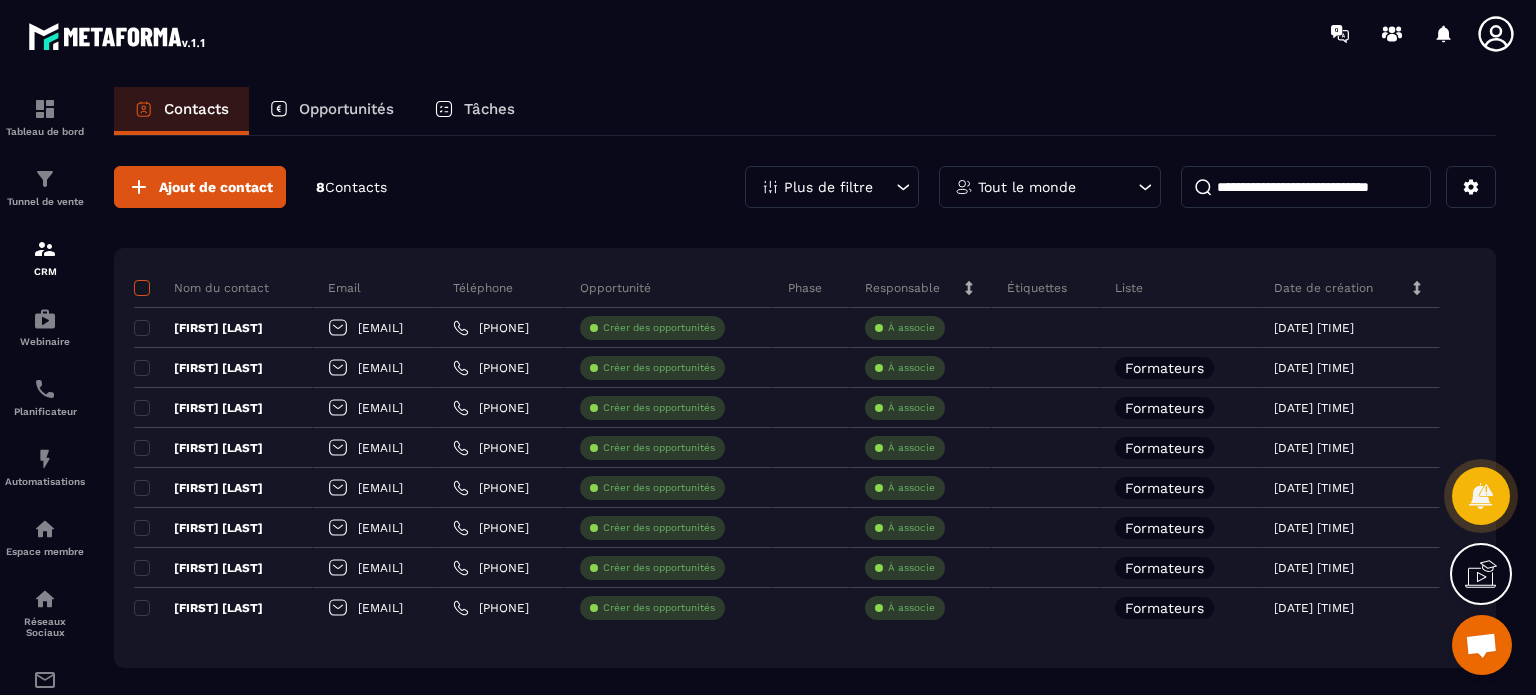 click at bounding box center (142, 288) 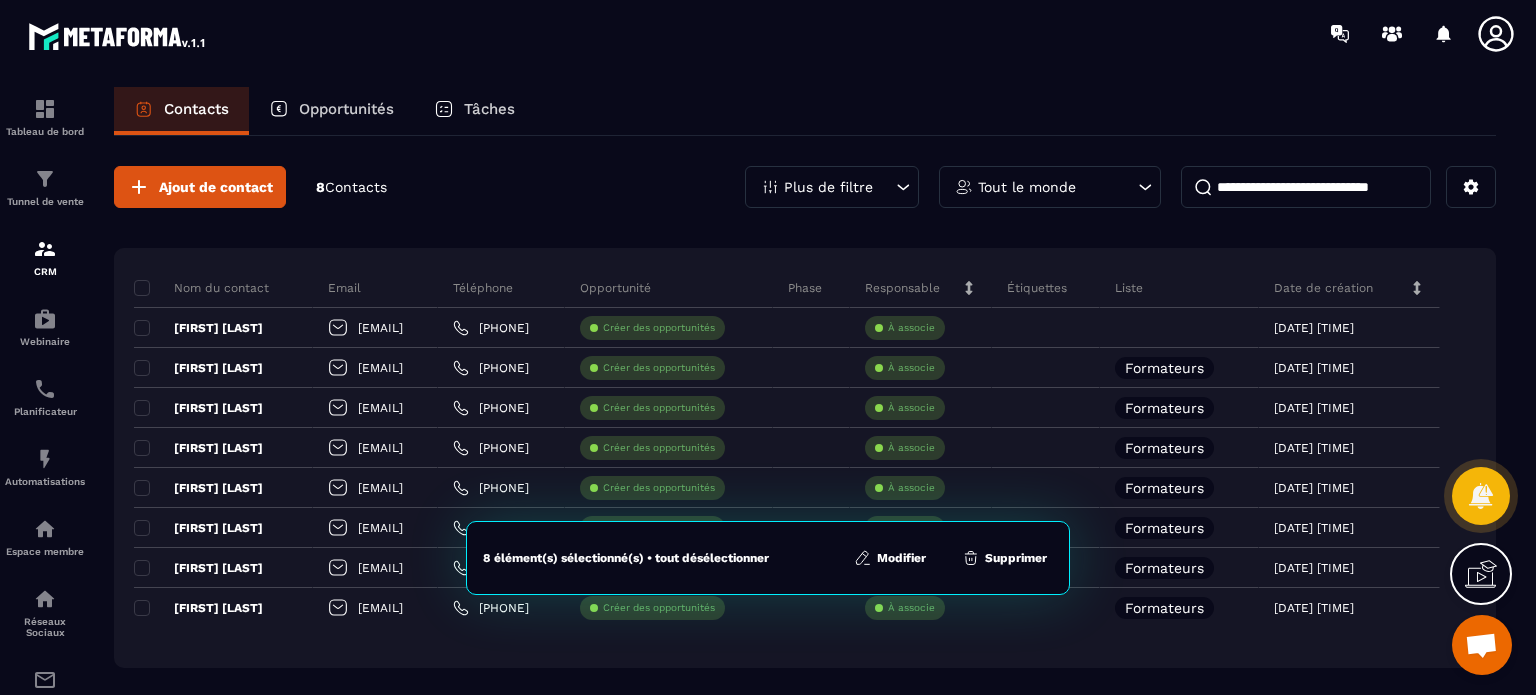 click on "Plus de filtre" at bounding box center [832, 187] 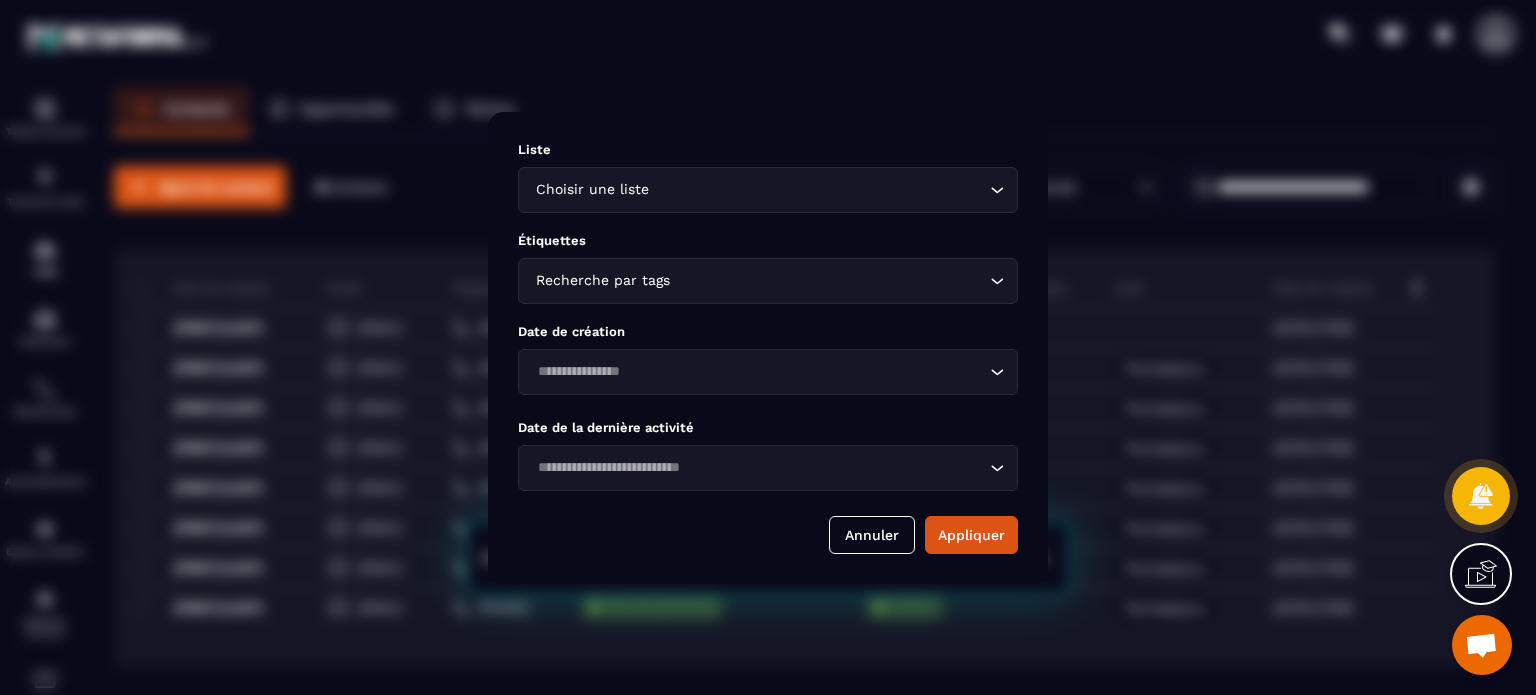 click 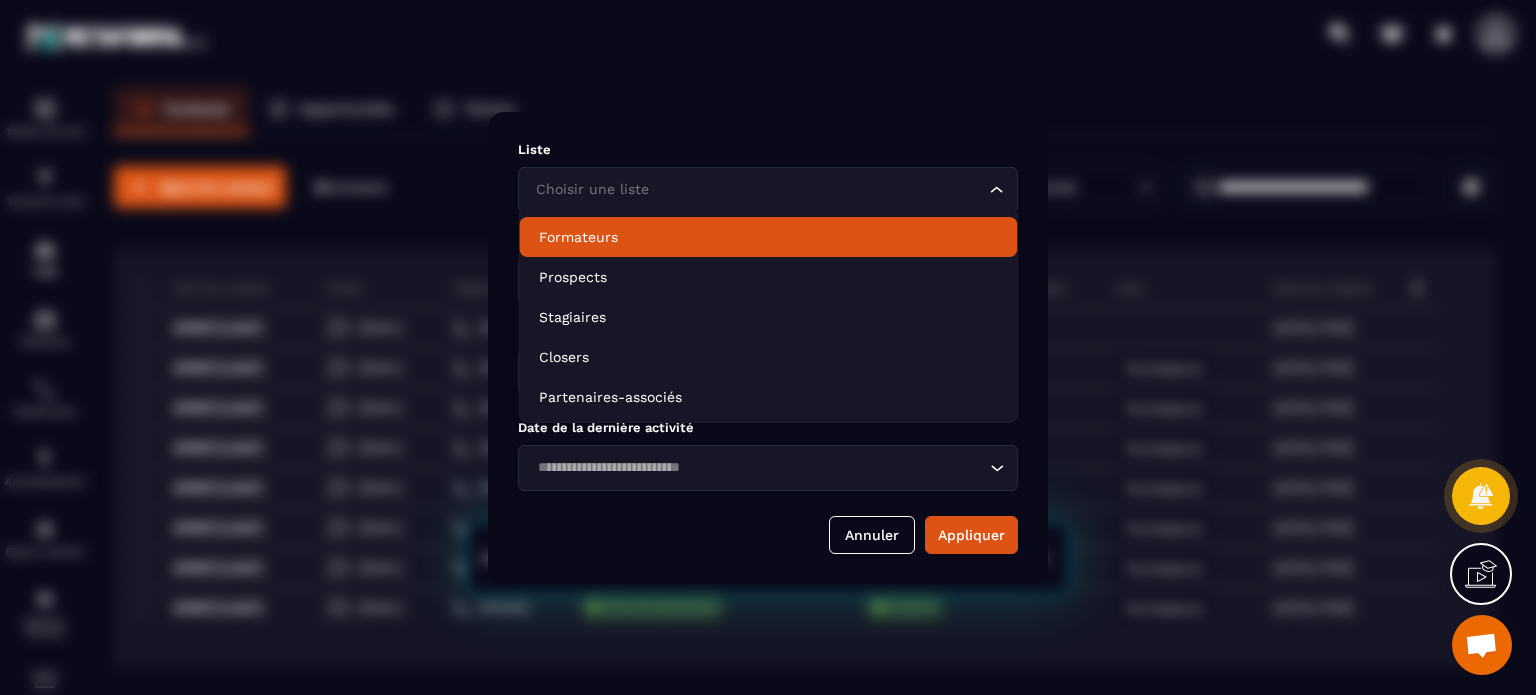 click on "Formateurs" 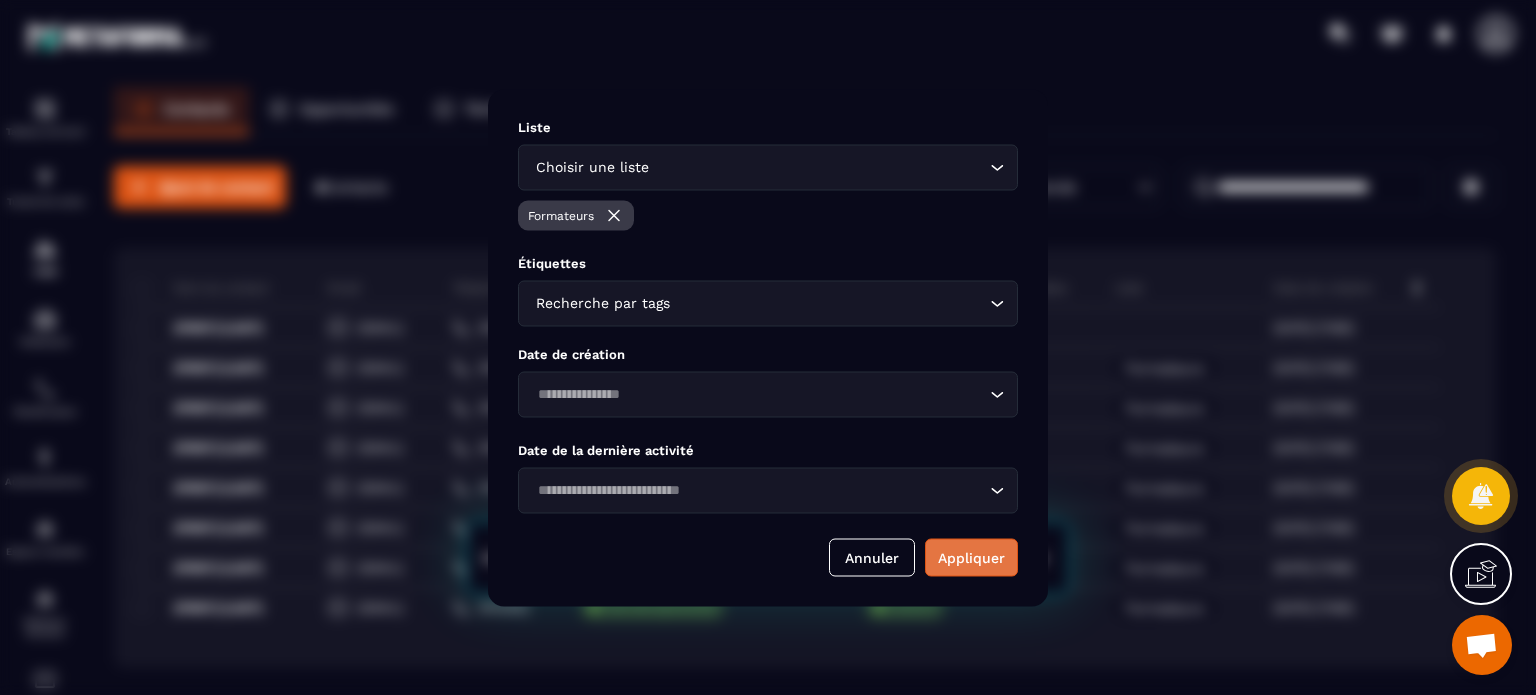 click on "Appliquer" at bounding box center (971, 557) 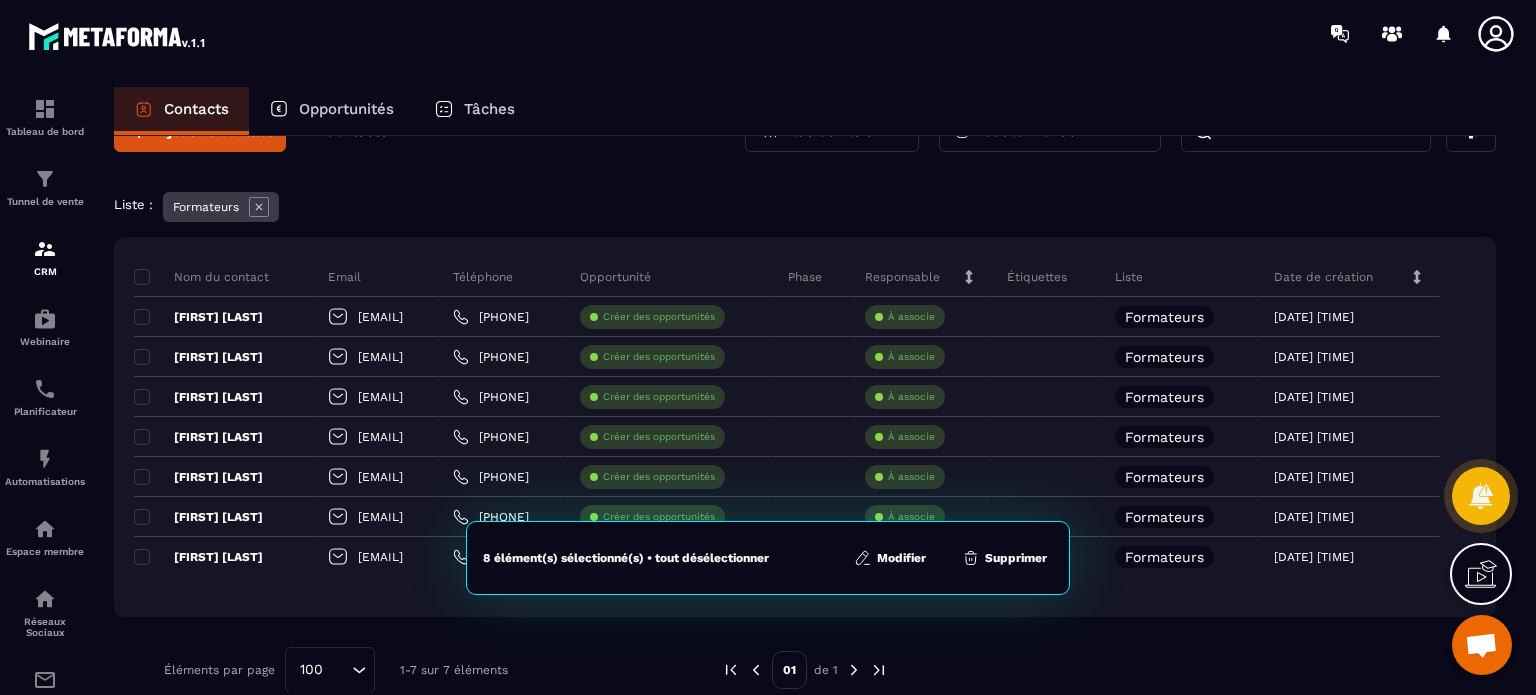 scroll, scrollTop: 86, scrollLeft: 0, axis: vertical 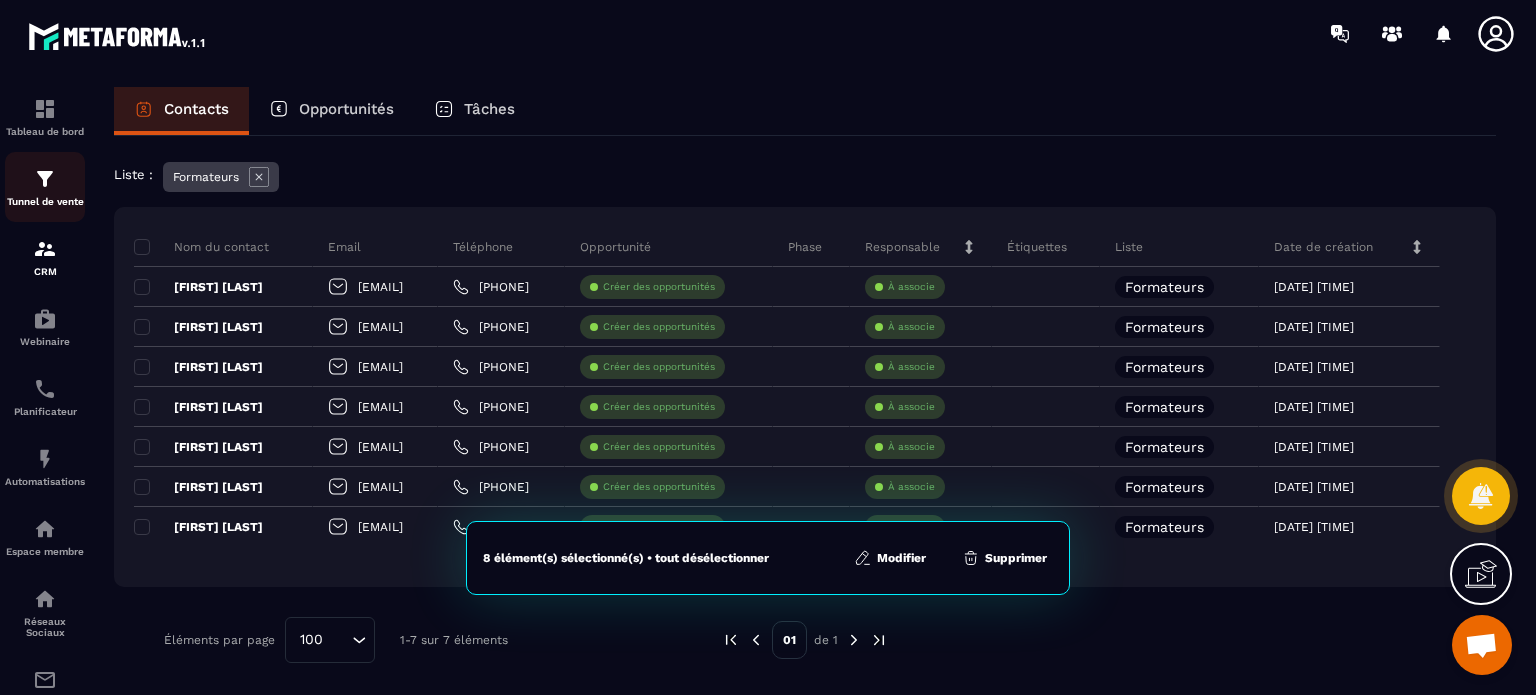 click on "Tunnel de vente" at bounding box center (45, 187) 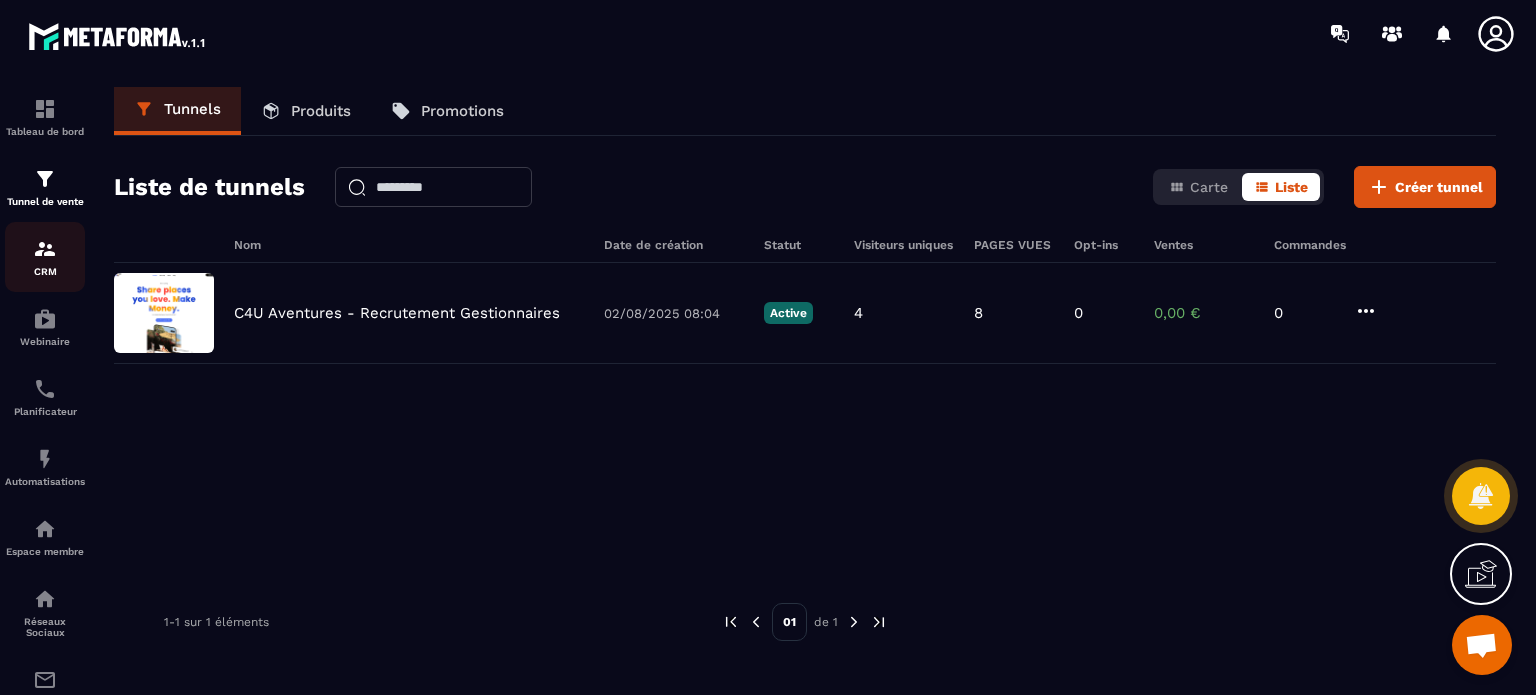 click at bounding box center [45, 249] 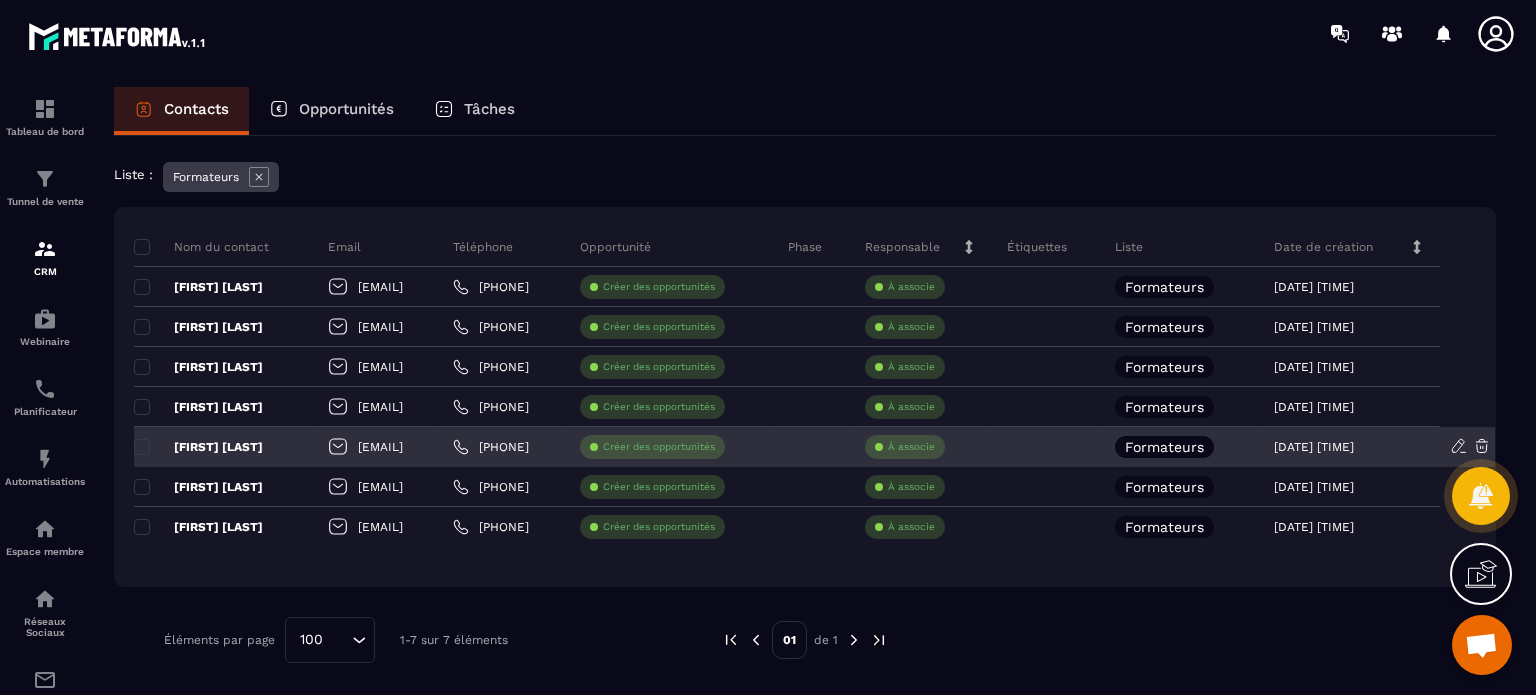 scroll, scrollTop: 0, scrollLeft: 0, axis: both 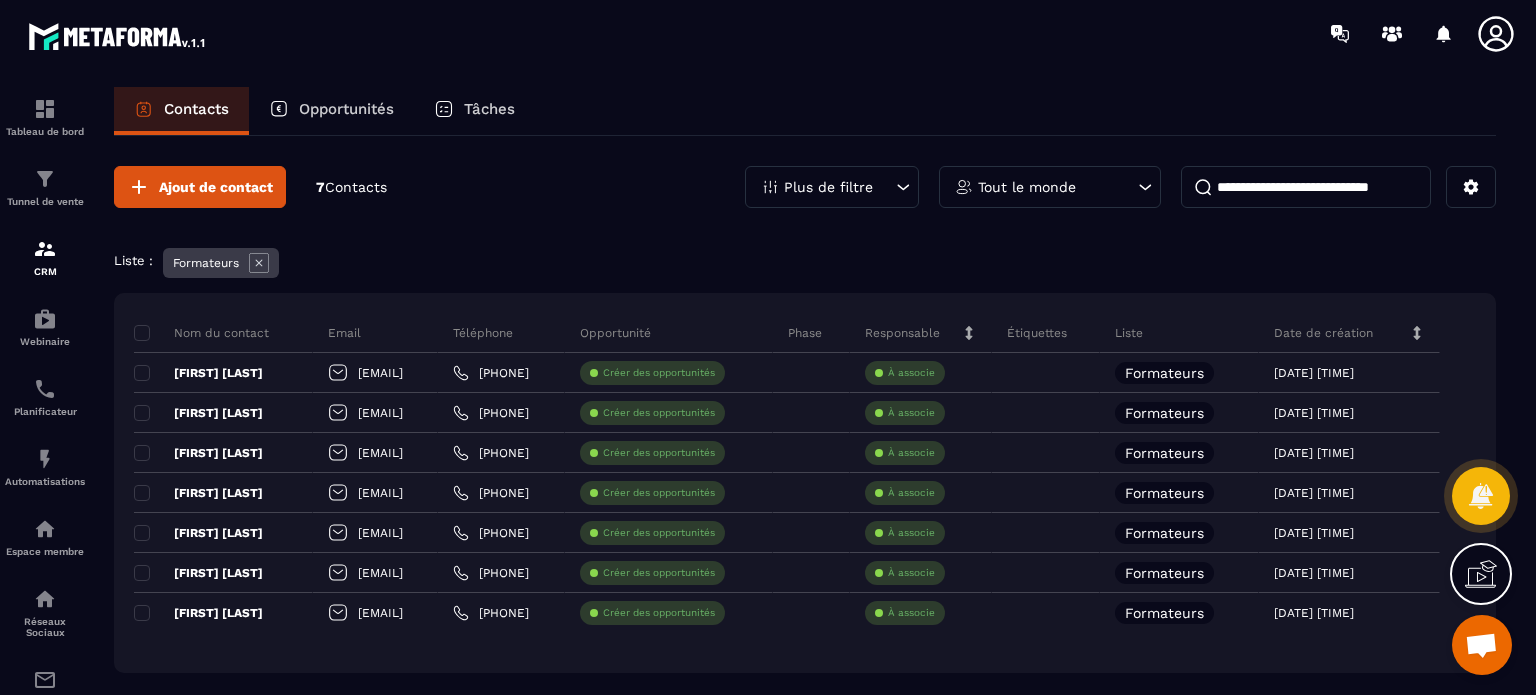 click 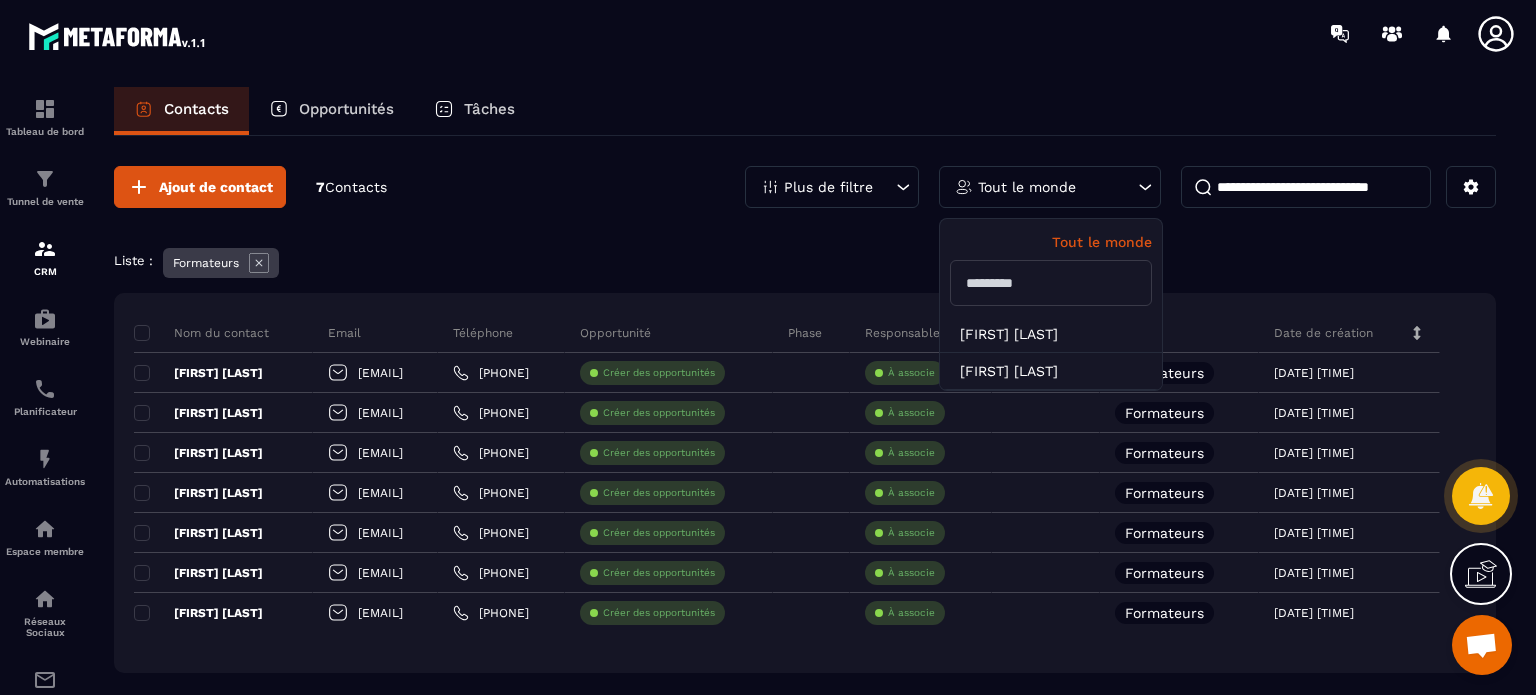 click on "Tout le monde" at bounding box center [1051, 242] 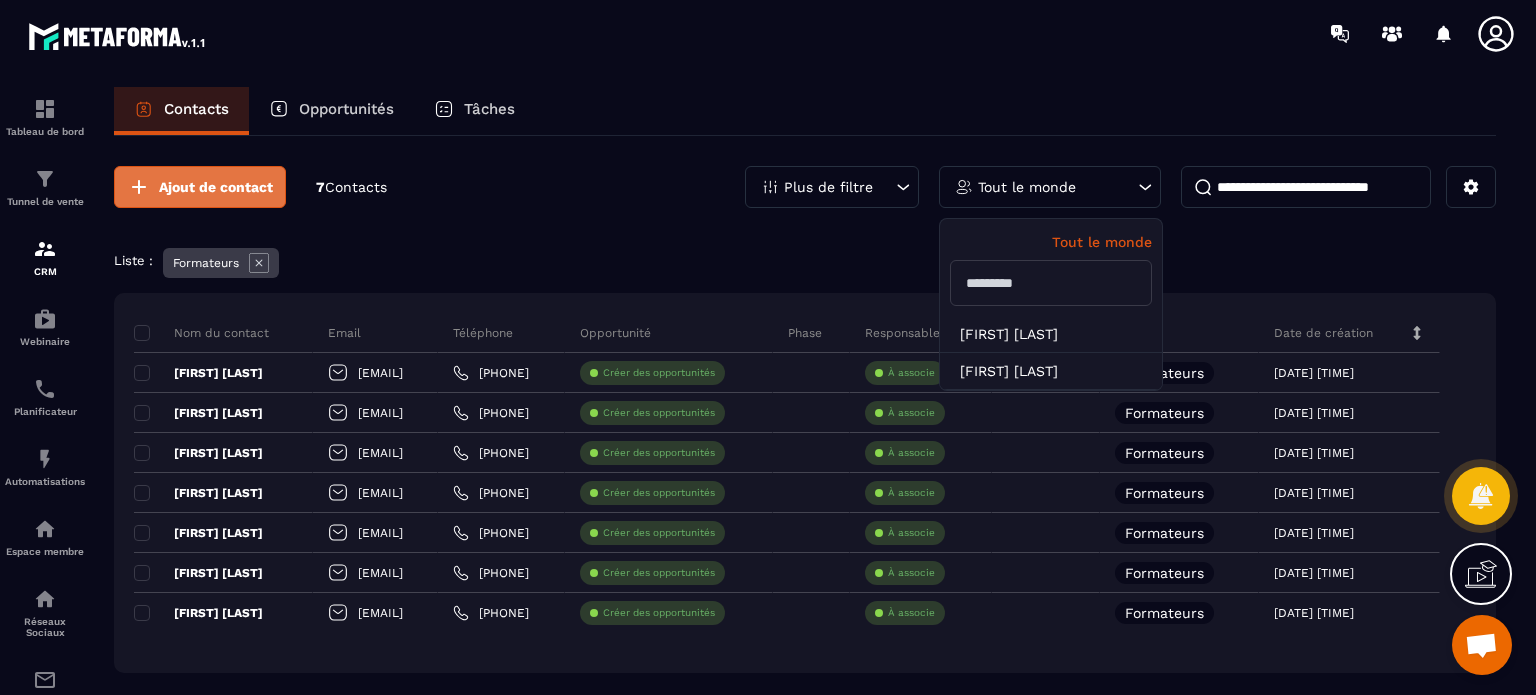 click on "Ajout de contact" at bounding box center (216, 187) 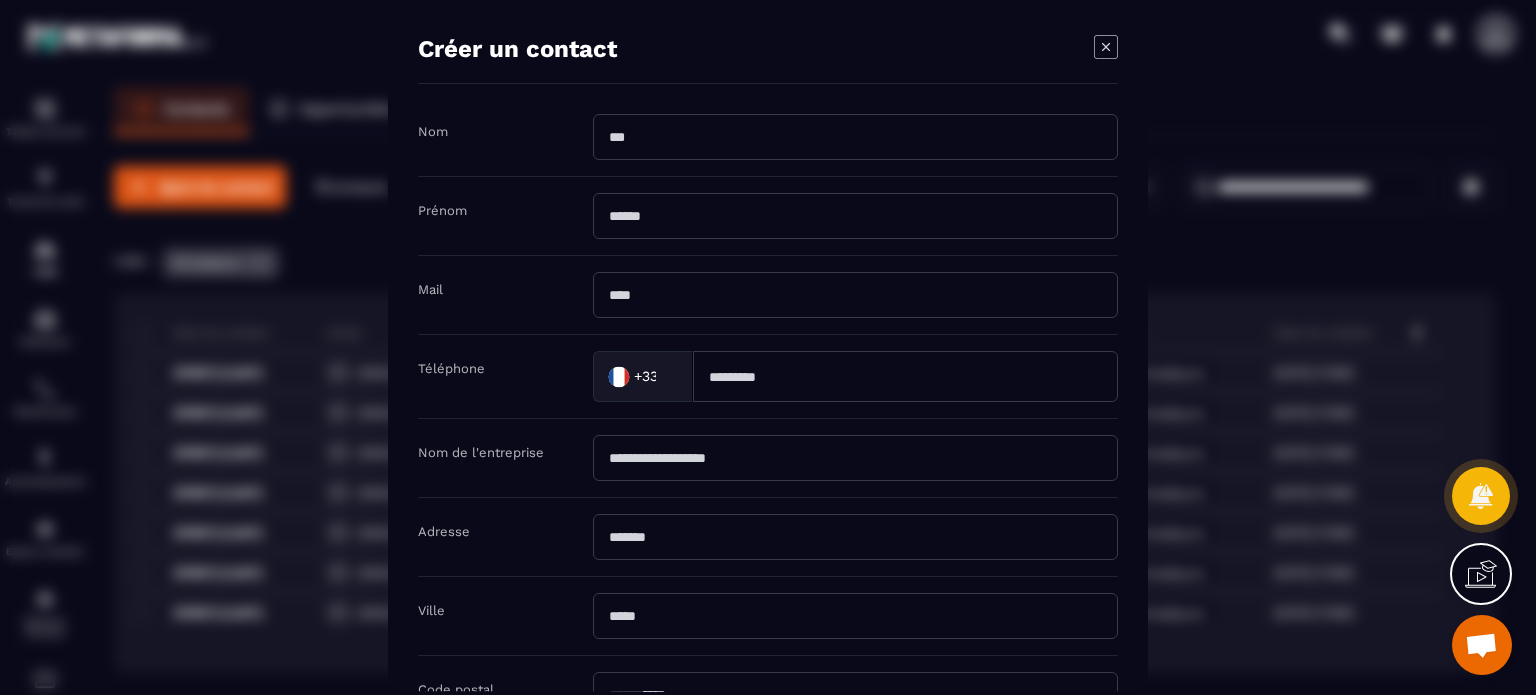 click at bounding box center [855, 137] 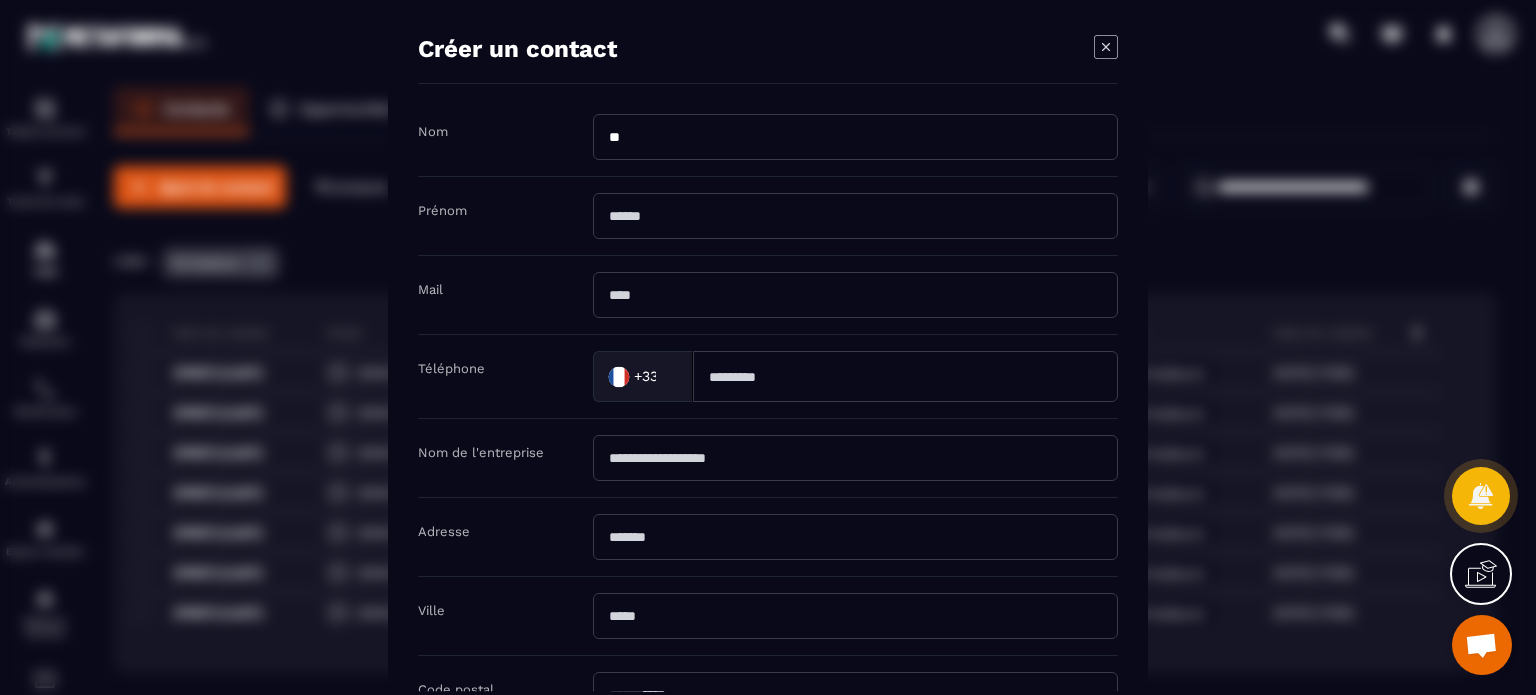 type on "*******" 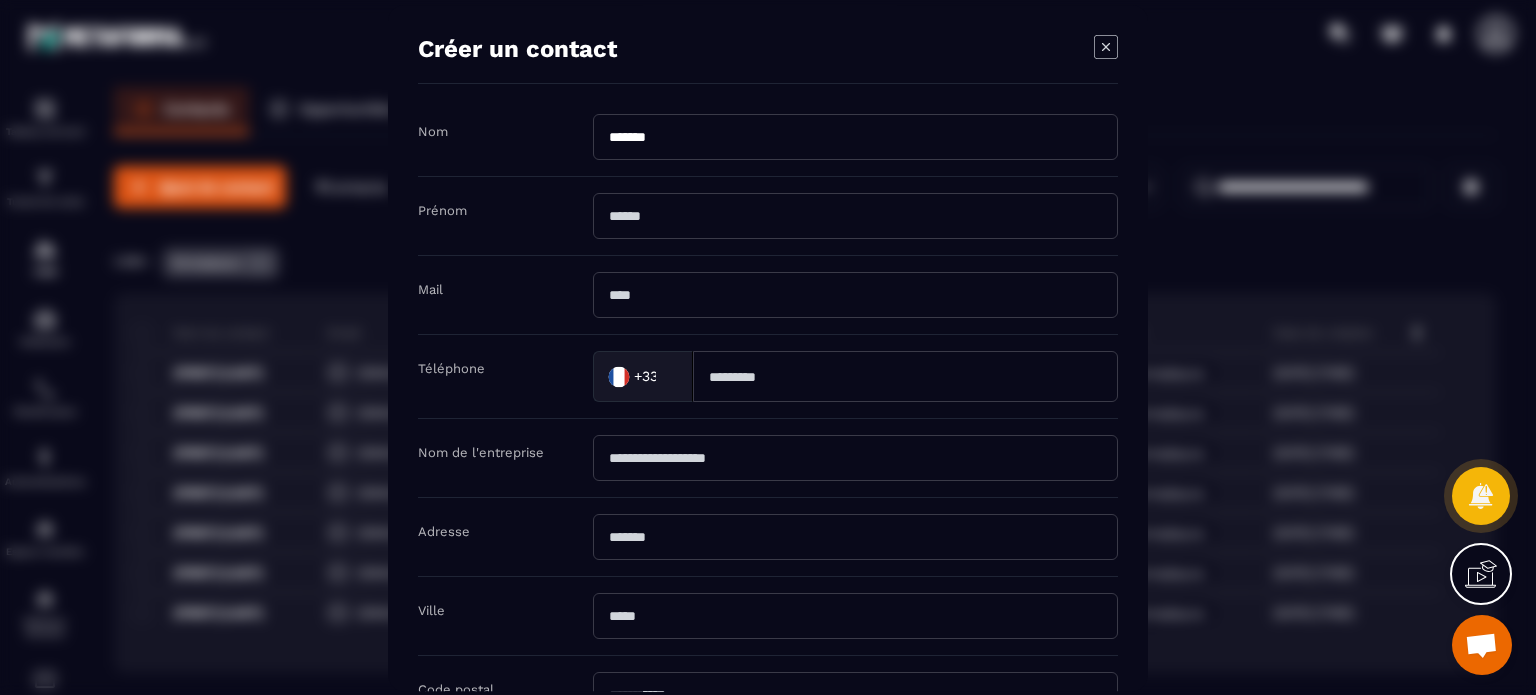 click on "Prénom" at bounding box center (768, 216) 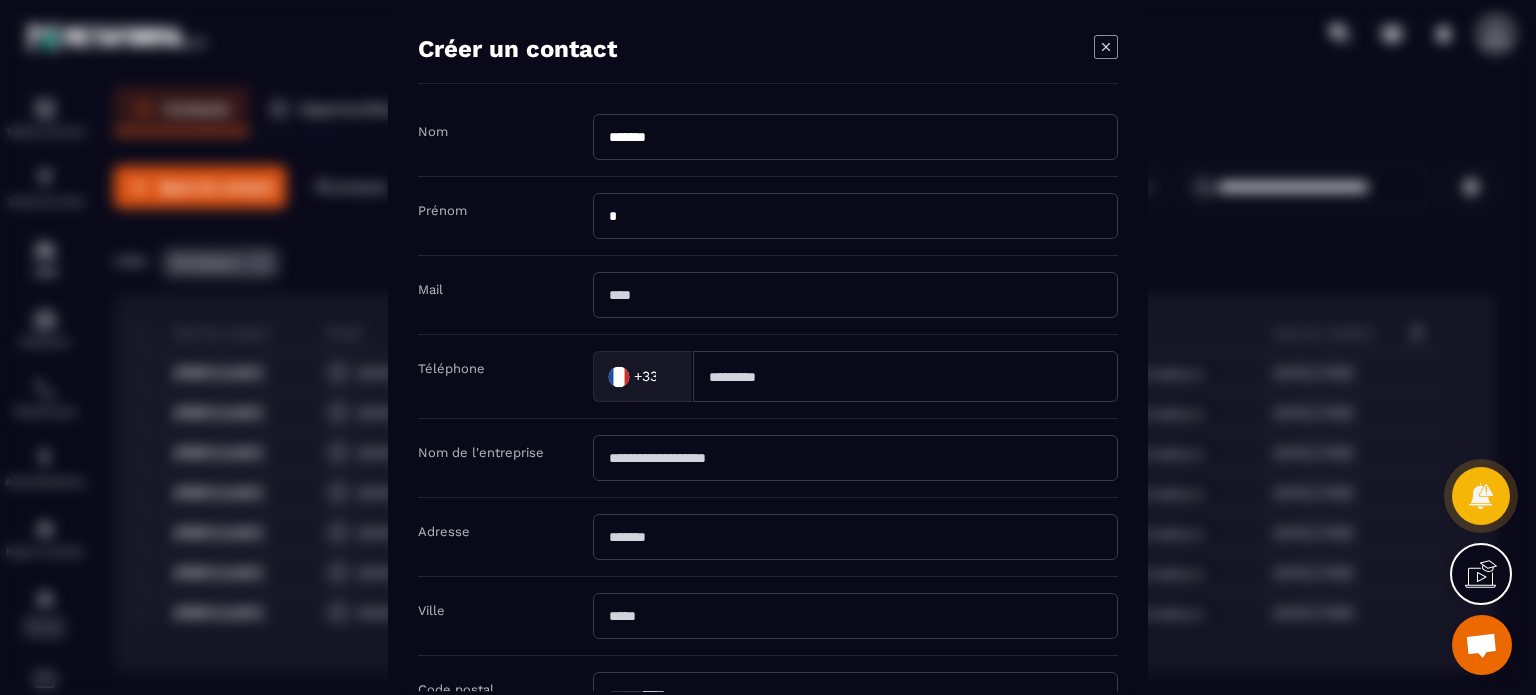type on "****" 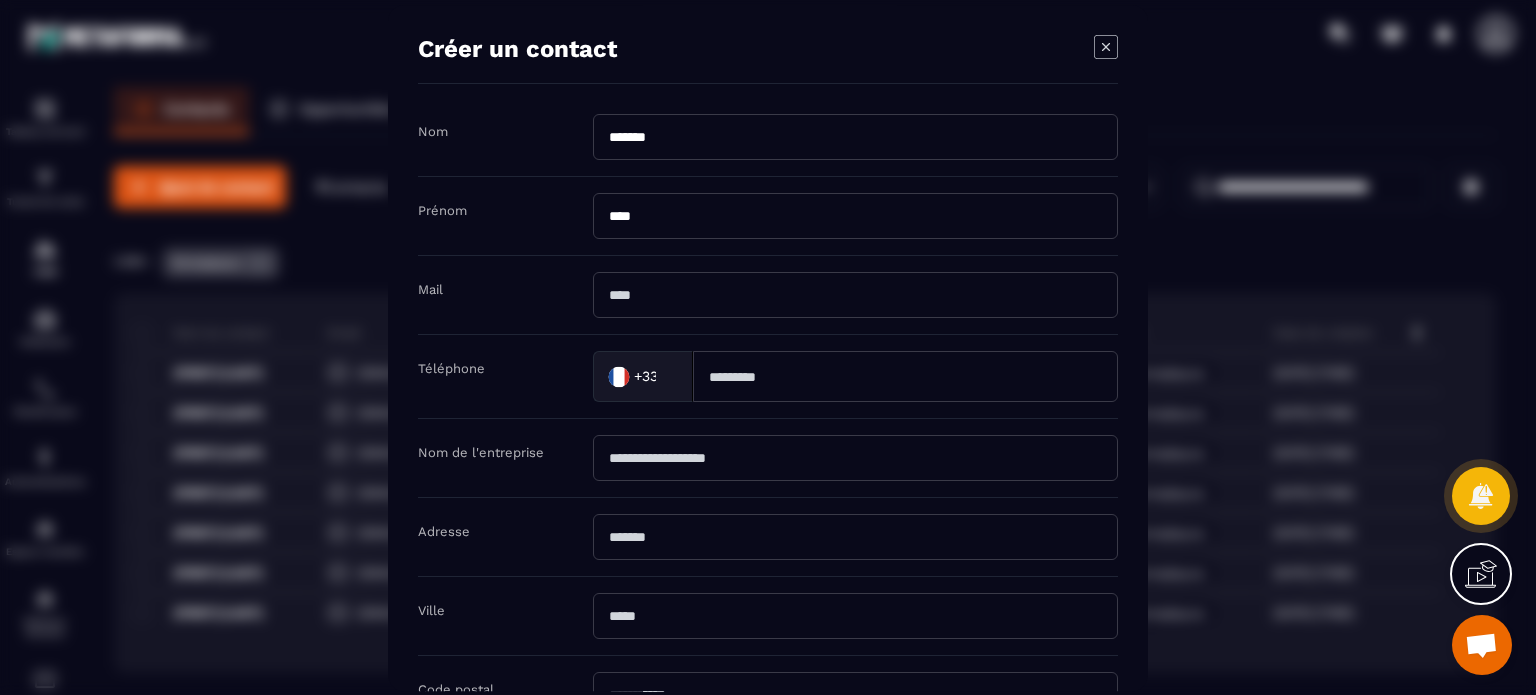 click at bounding box center (905, 376) 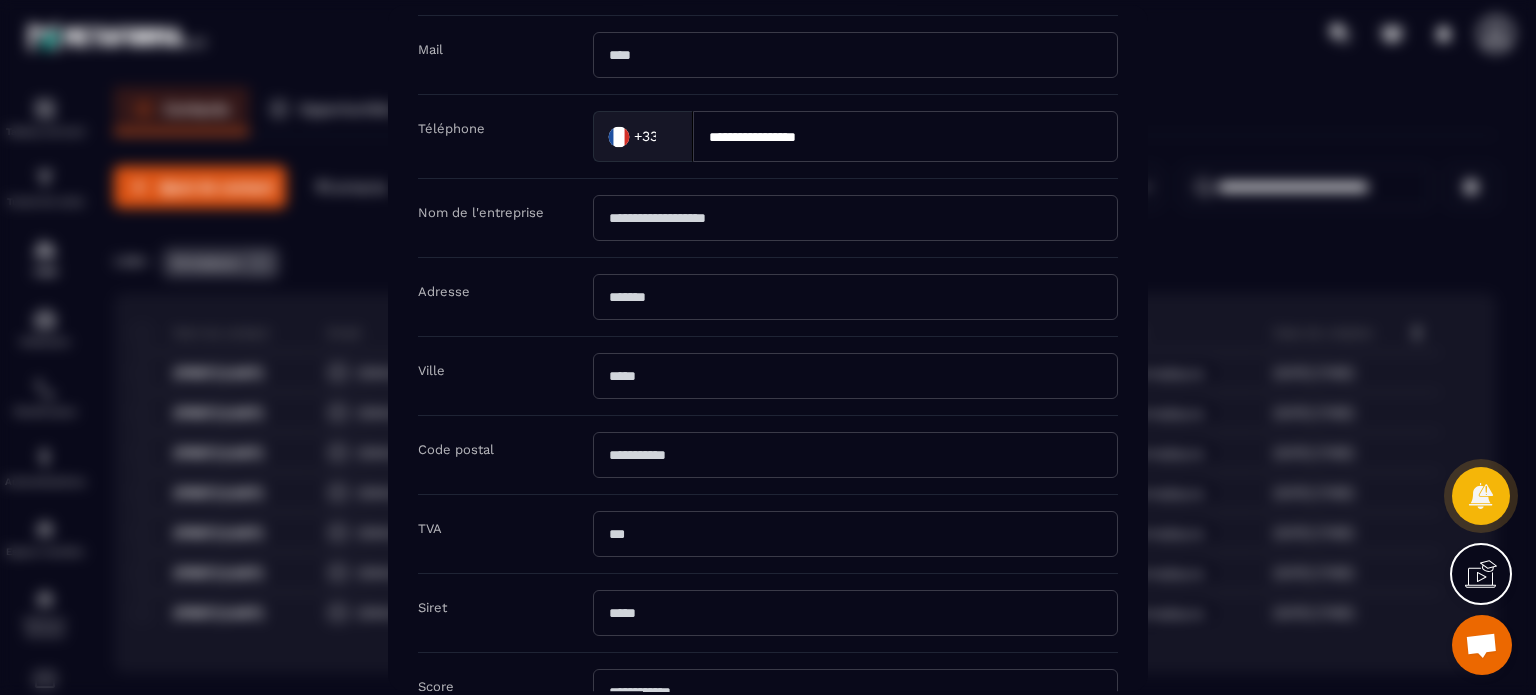 scroll, scrollTop: 402, scrollLeft: 0, axis: vertical 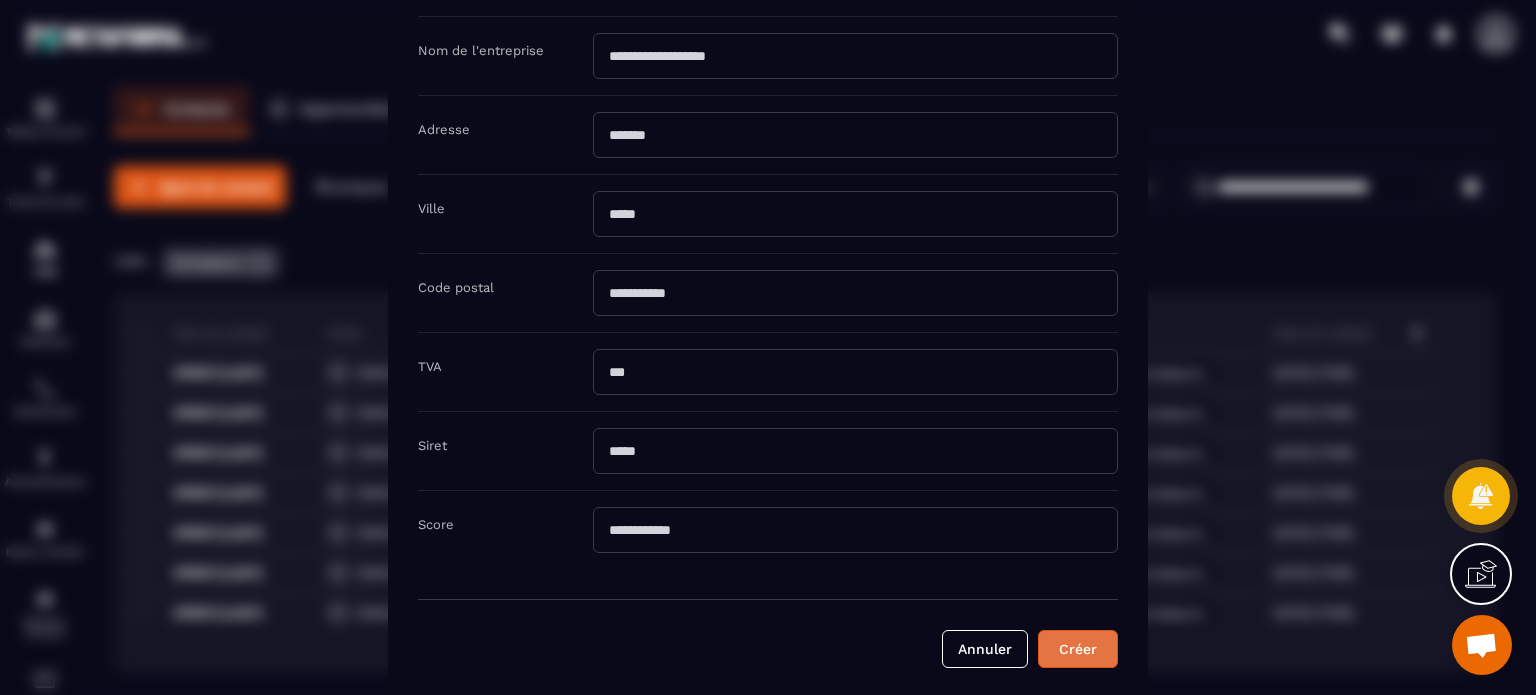 type on "**********" 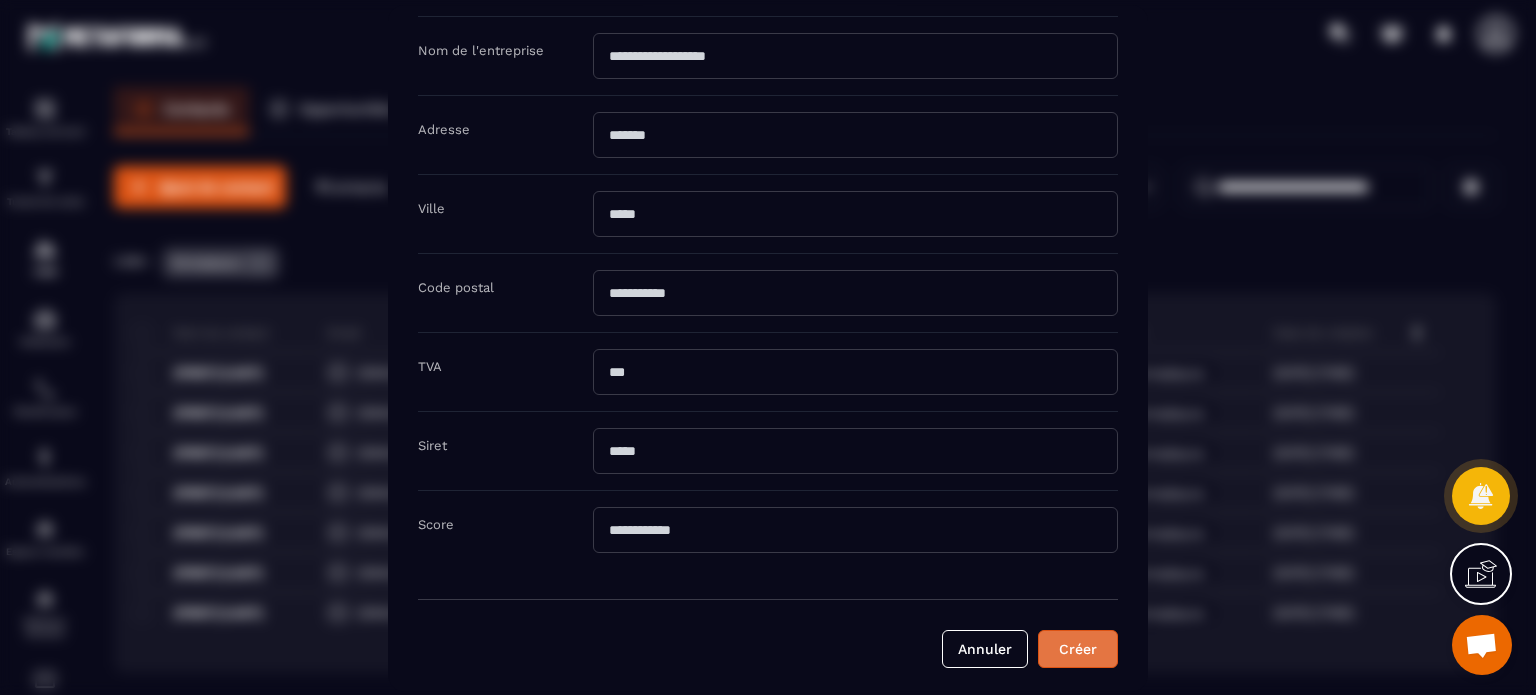 click on "Créer" at bounding box center (1078, 649) 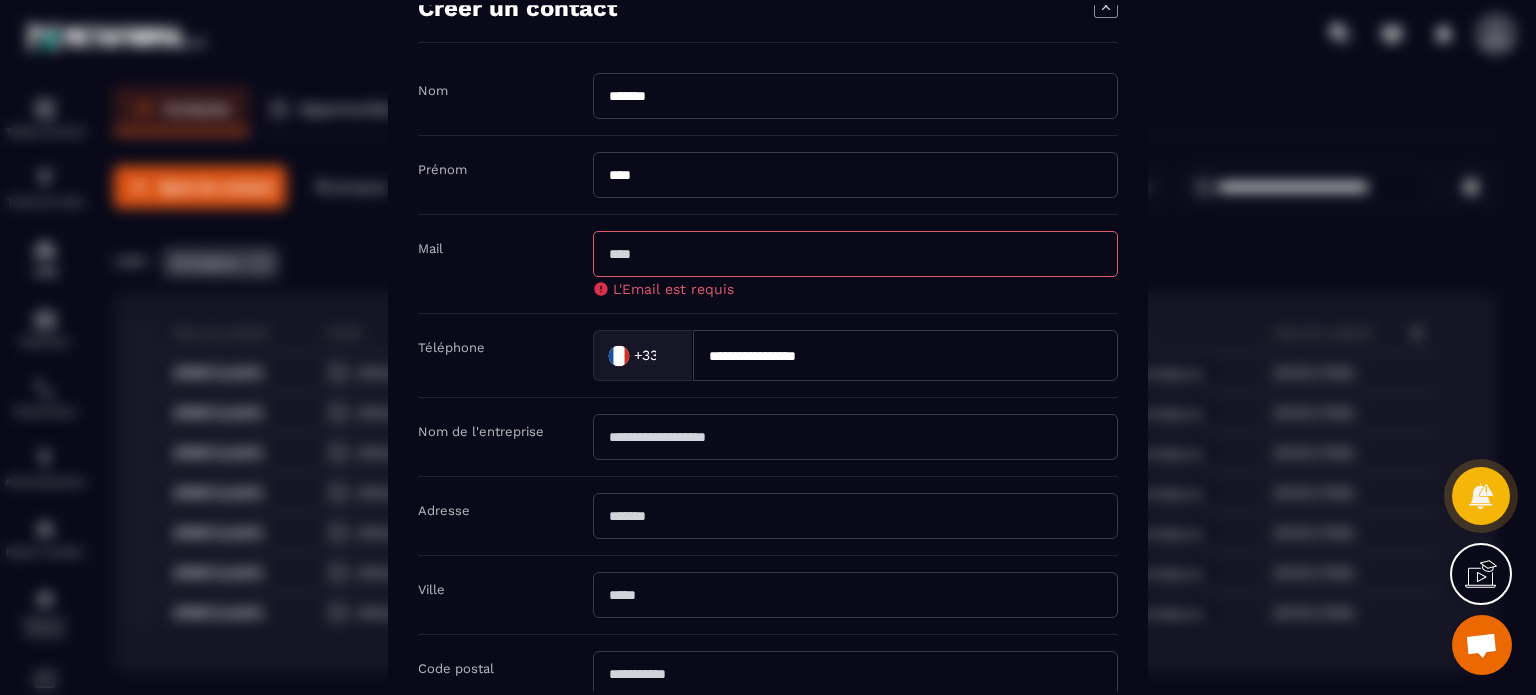 scroll, scrollTop: 22, scrollLeft: 0, axis: vertical 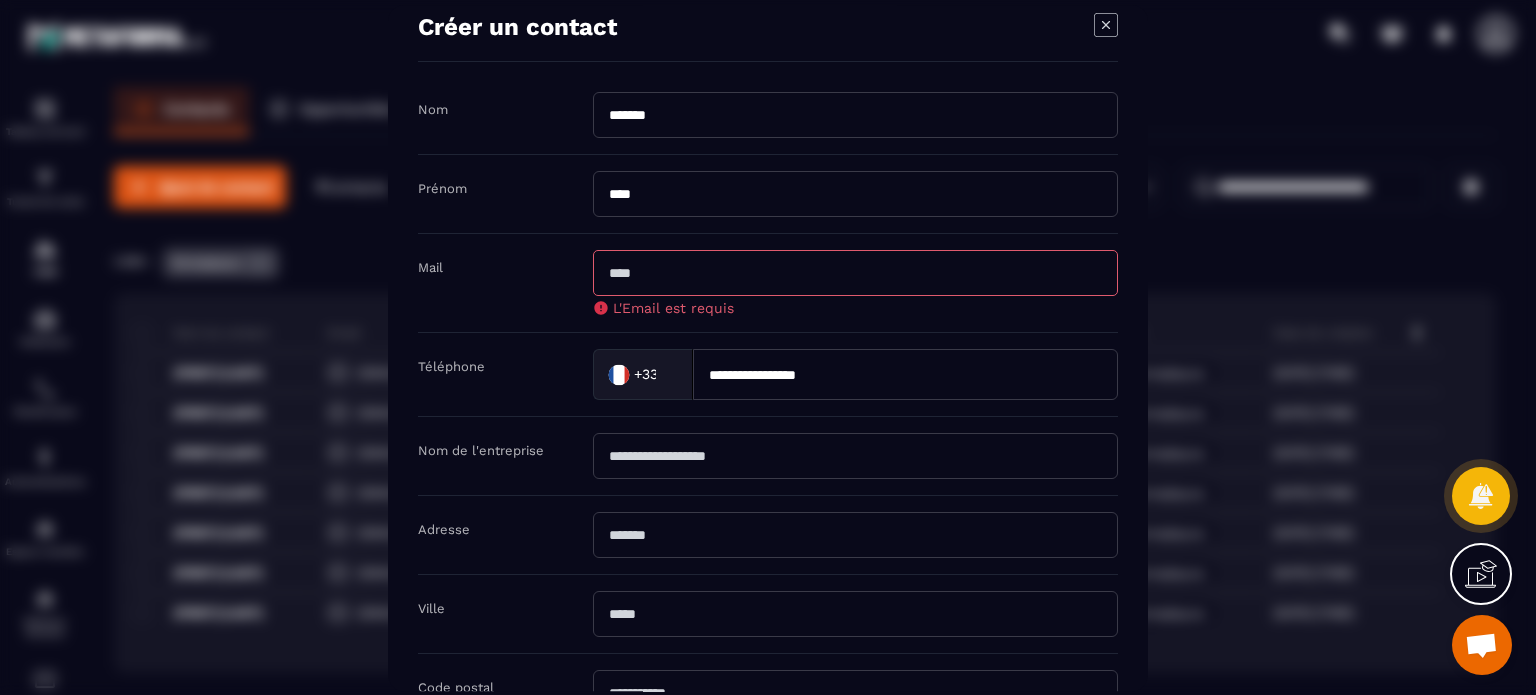click at bounding box center [855, 273] 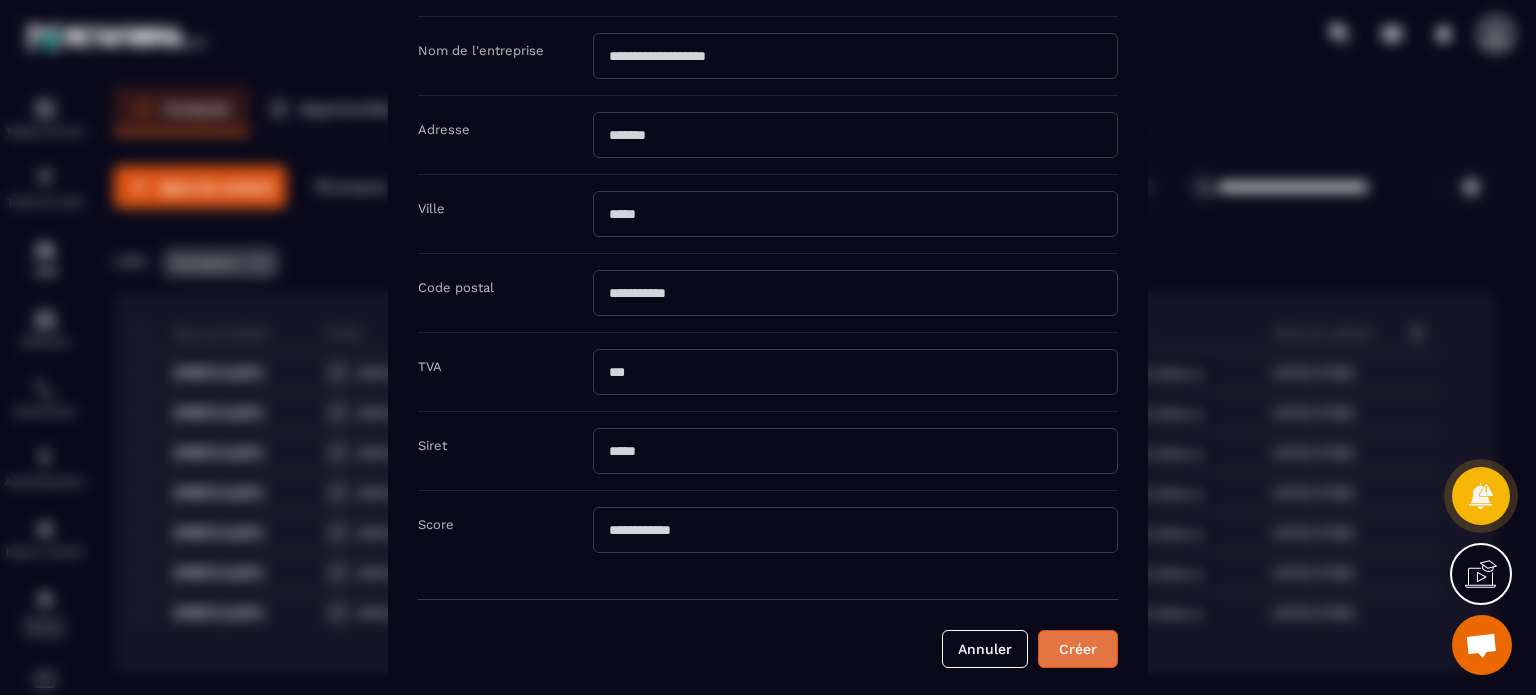 click on "Créer" at bounding box center (1078, 649) 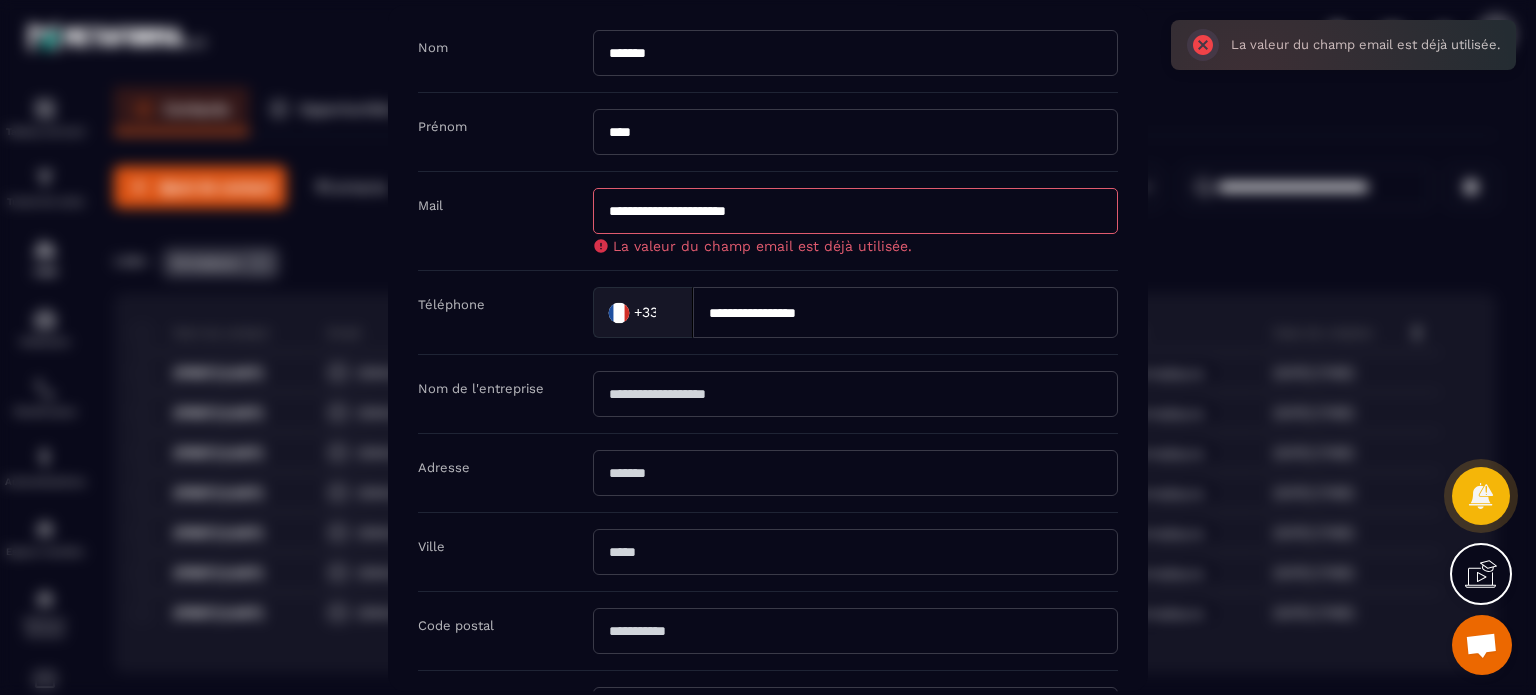scroll, scrollTop: 22, scrollLeft: 0, axis: vertical 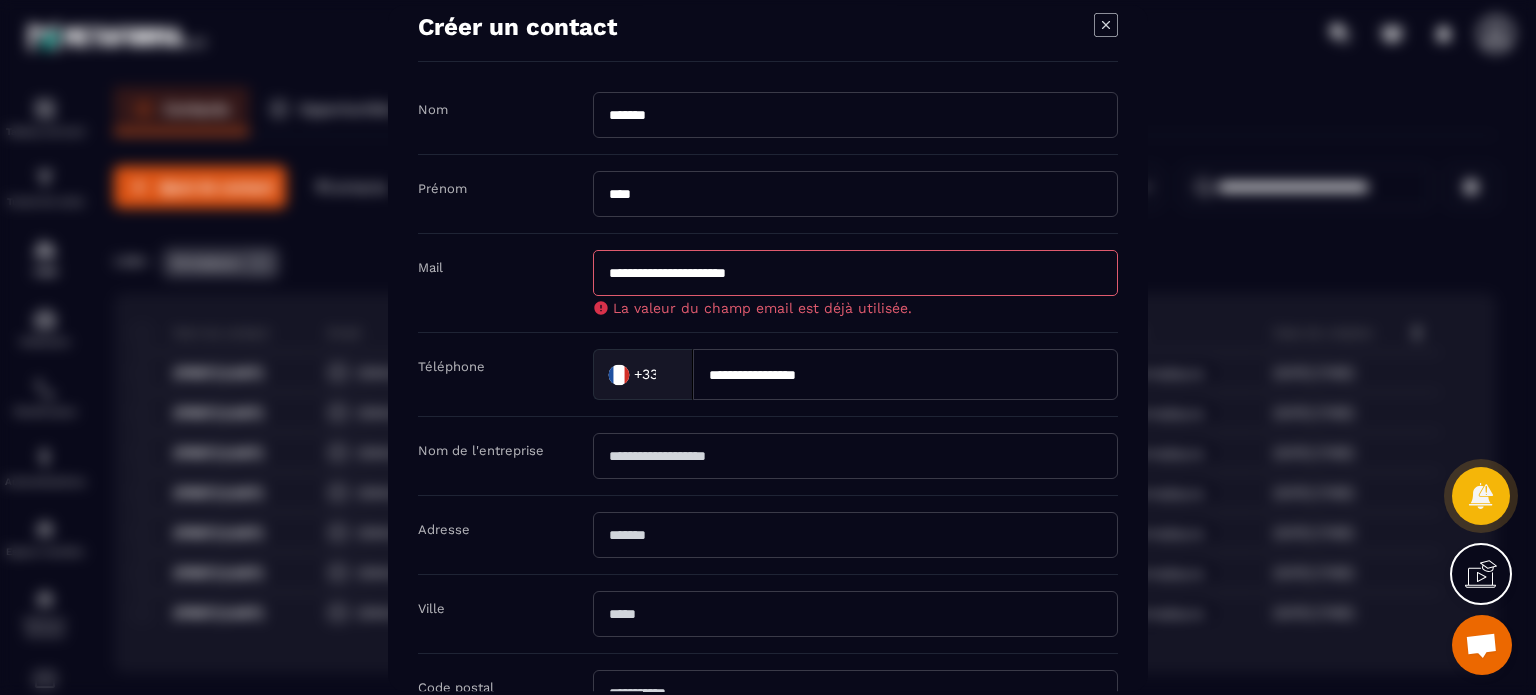 drag, startPoint x: 1109, startPoint y: 23, endPoint x: 939, endPoint y: 279, distance: 307.3044 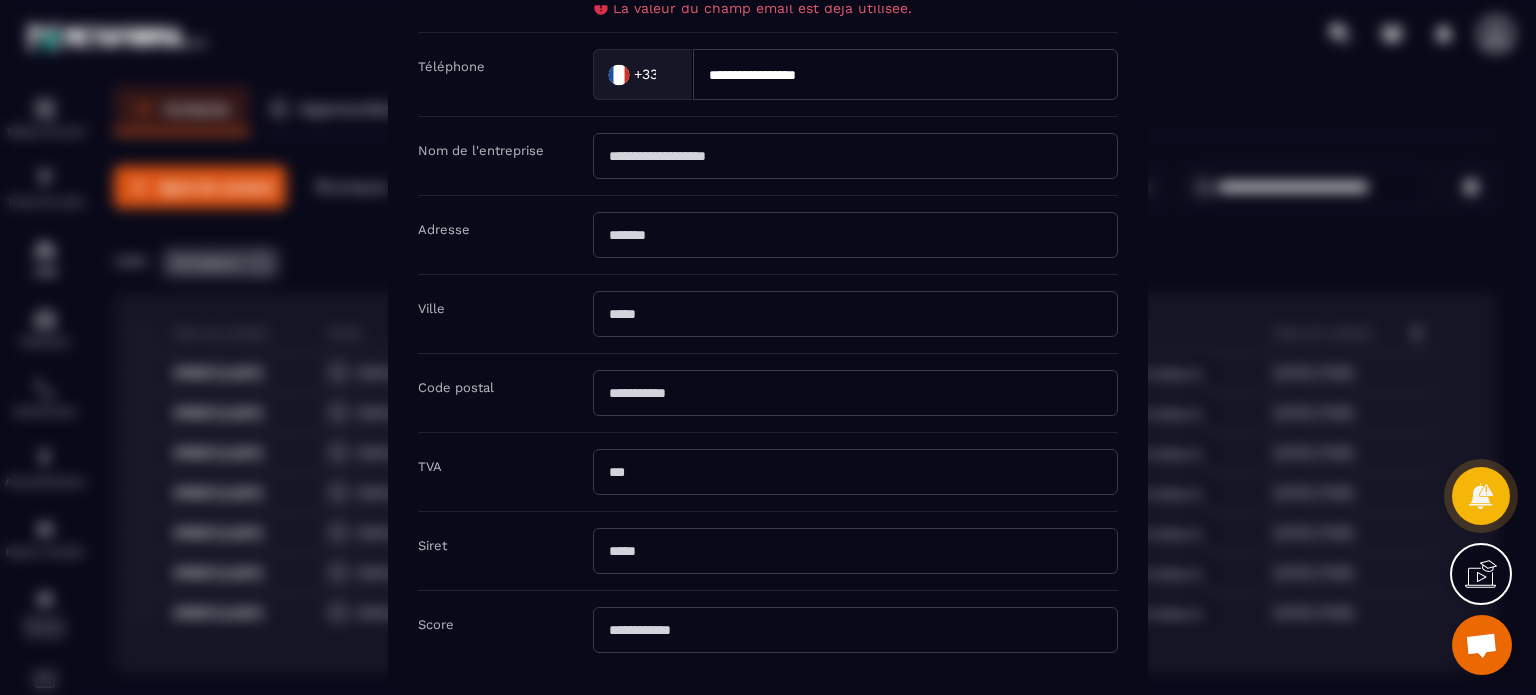 scroll, scrollTop: 0, scrollLeft: 0, axis: both 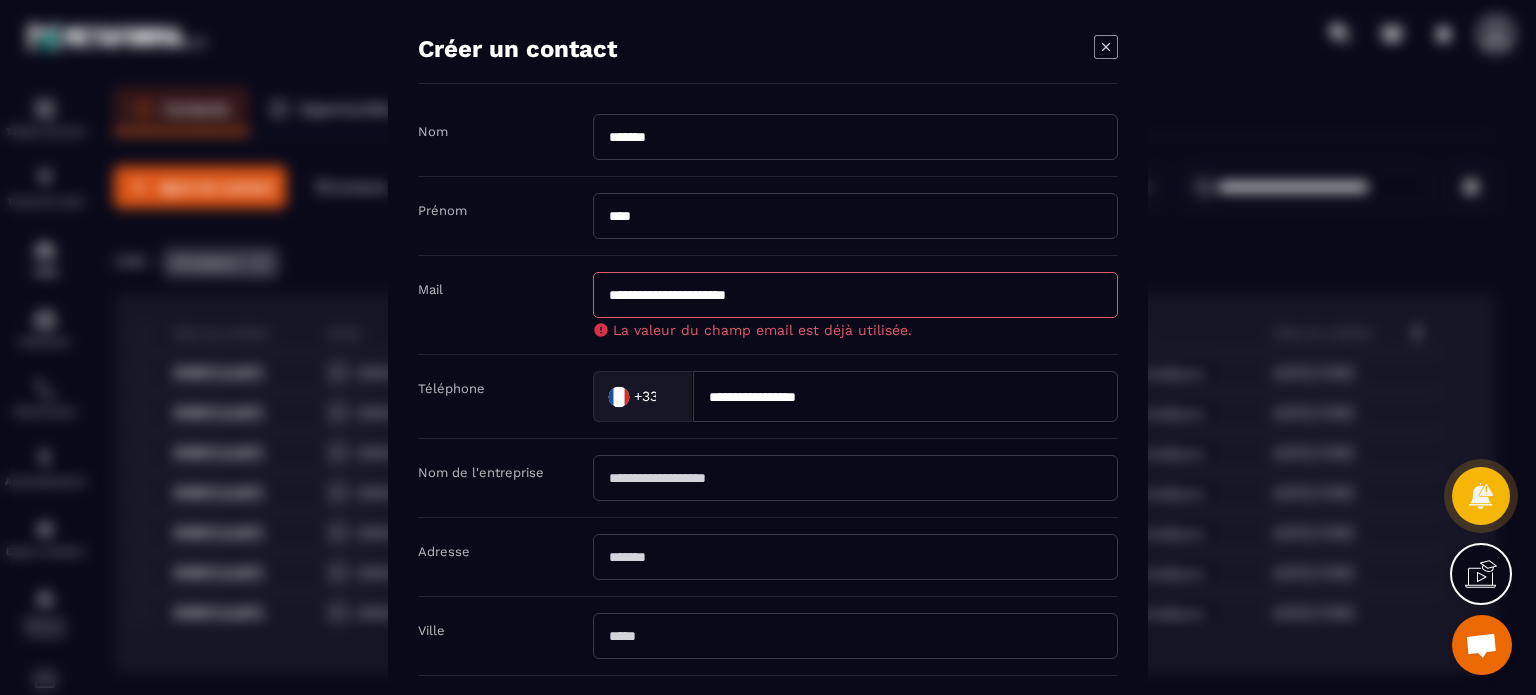 click on "**********" at bounding box center [855, 295] 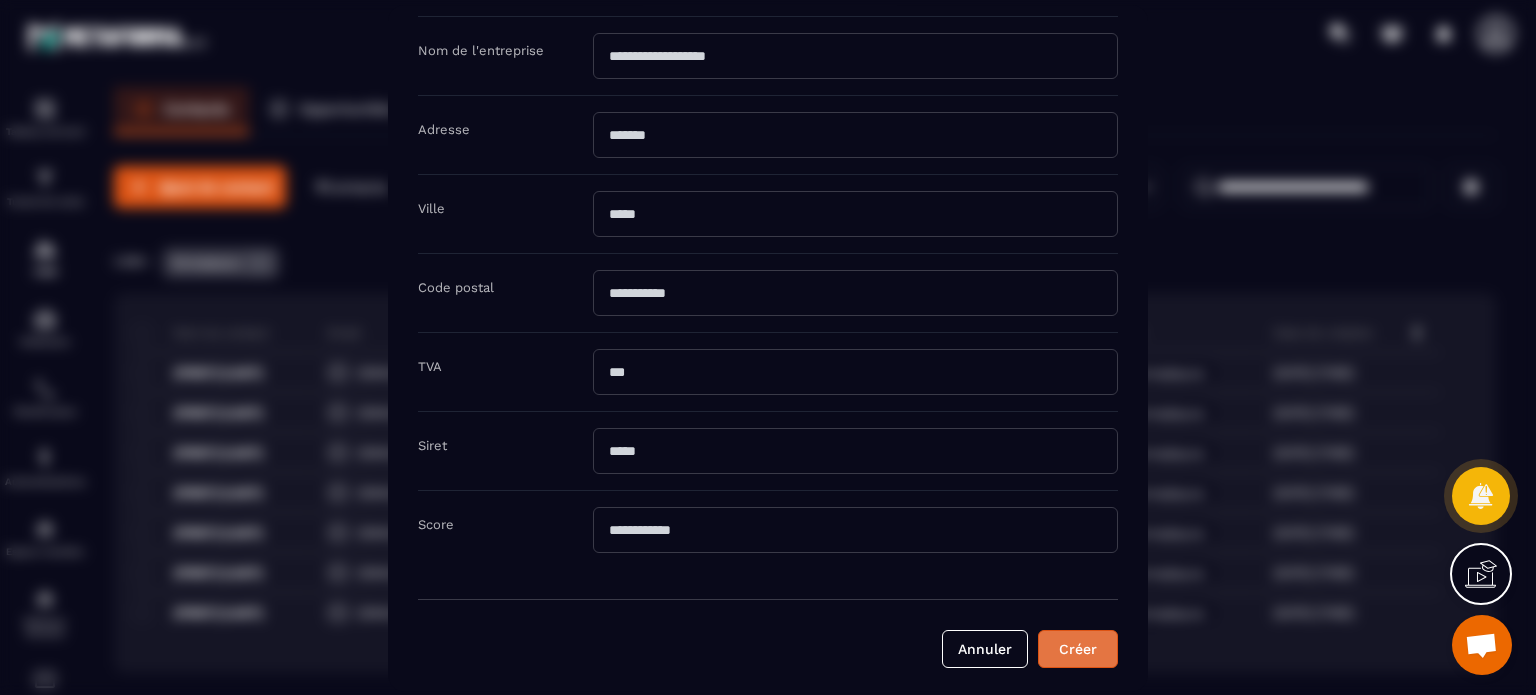 type on "**********" 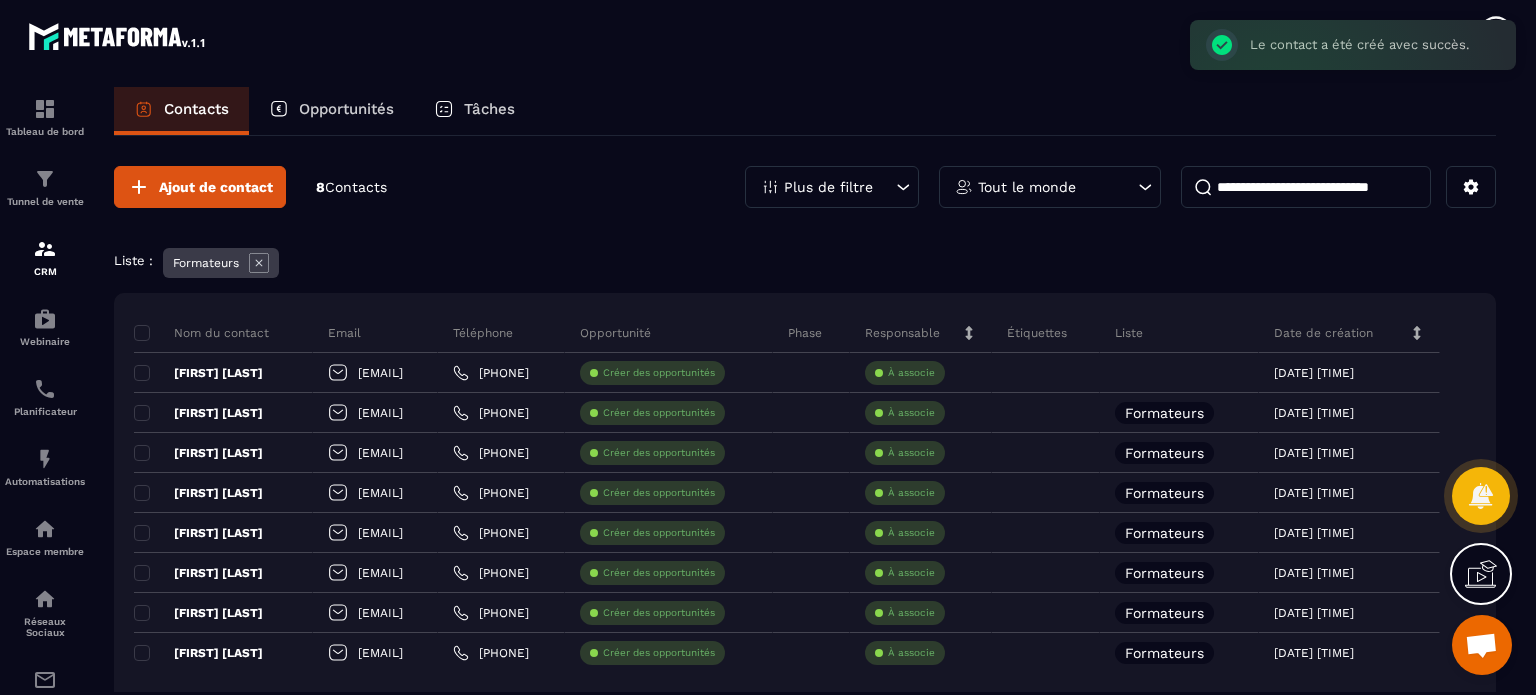 scroll, scrollTop: 0, scrollLeft: 0, axis: both 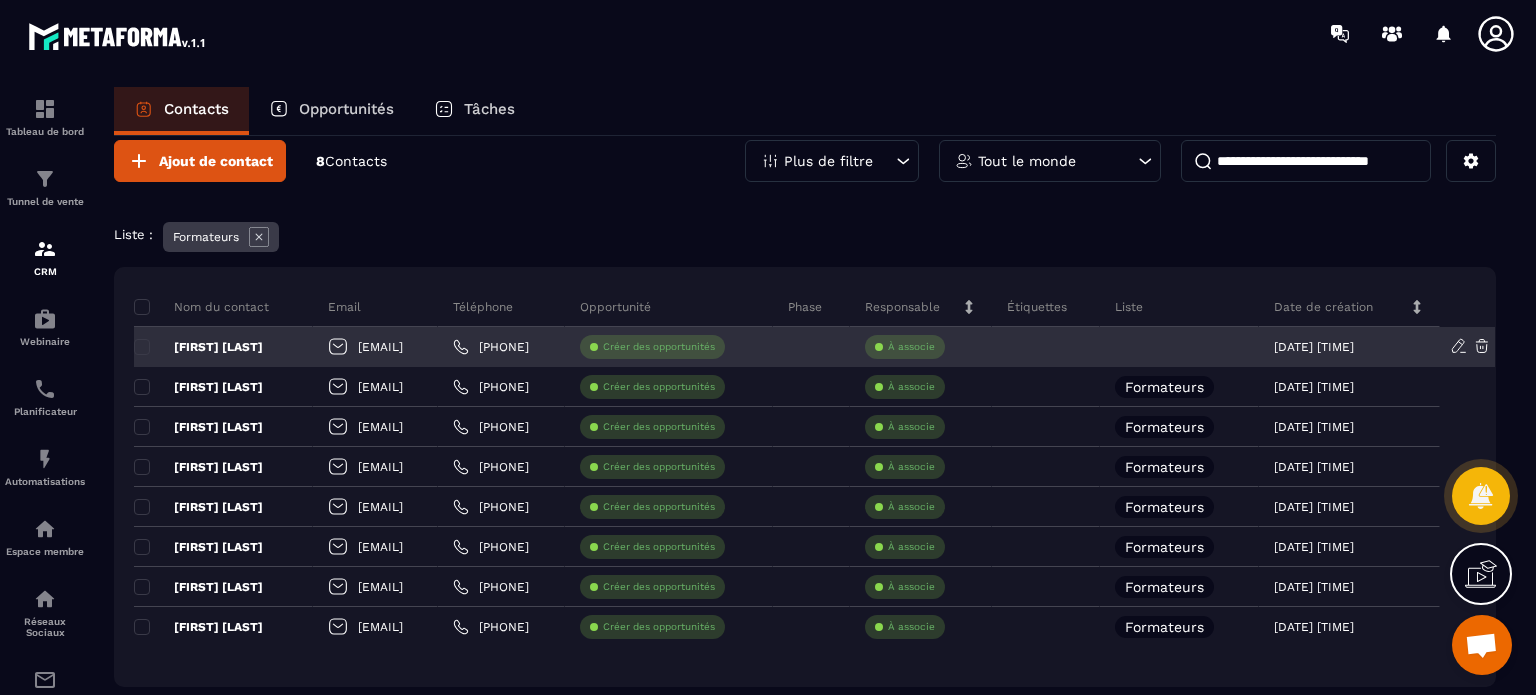 click on "À associe" at bounding box center (911, 347) 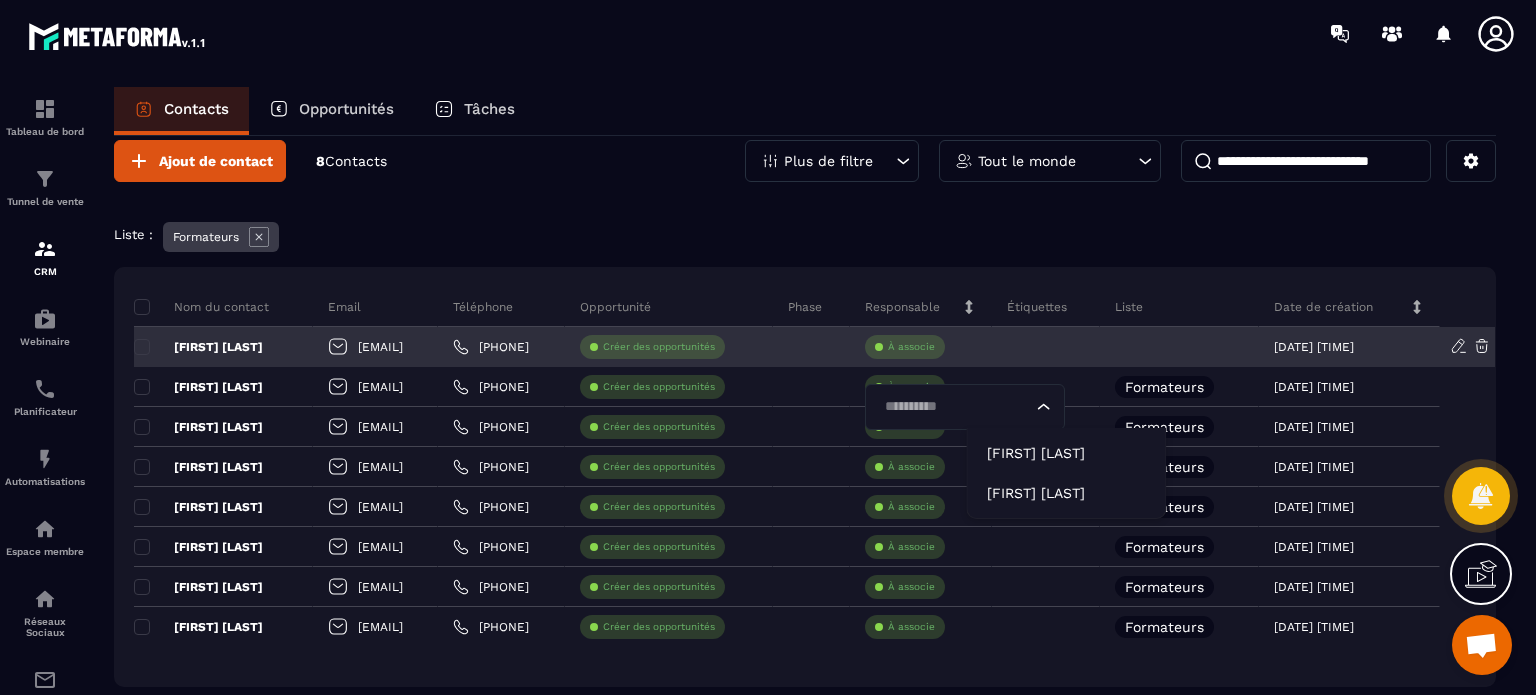 click on "À associe" at bounding box center (911, 347) 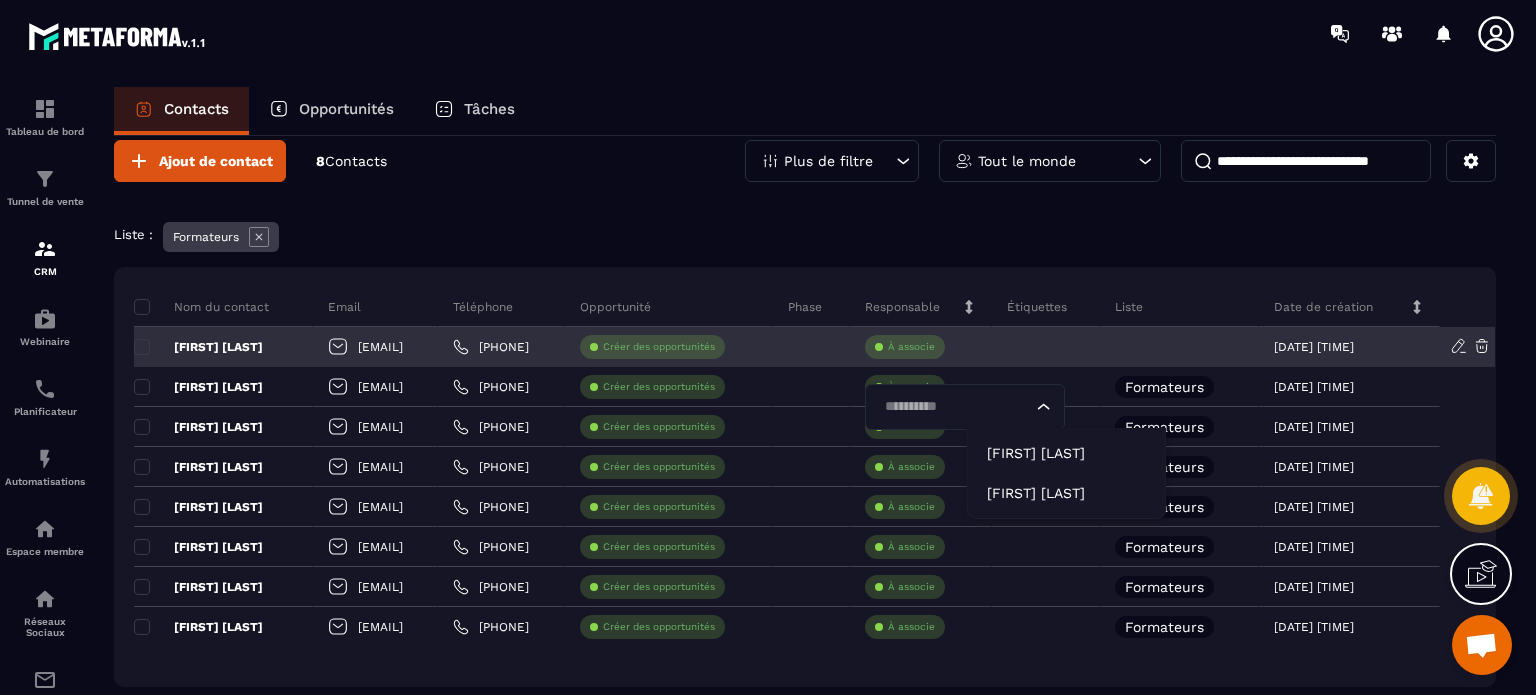click on "[DATE] [TIME]" at bounding box center [1314, 347] 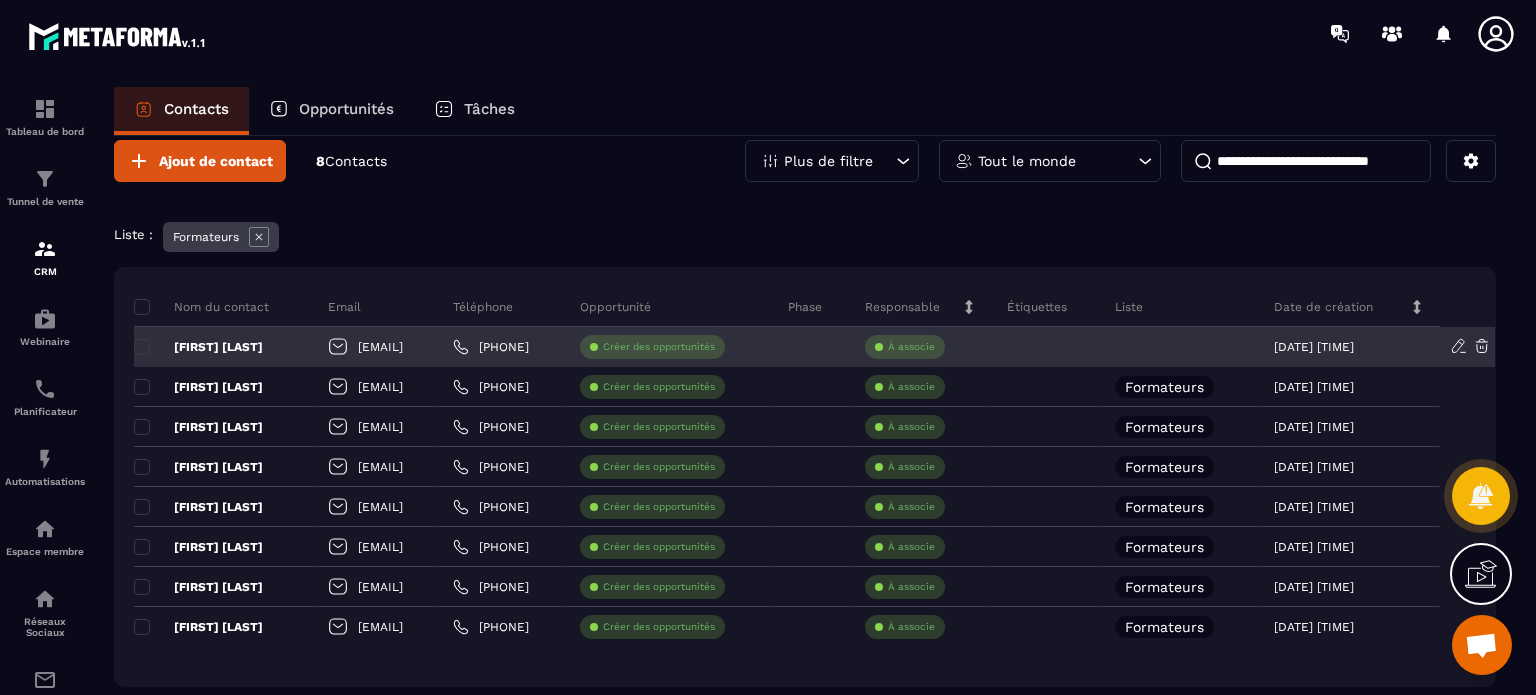 click 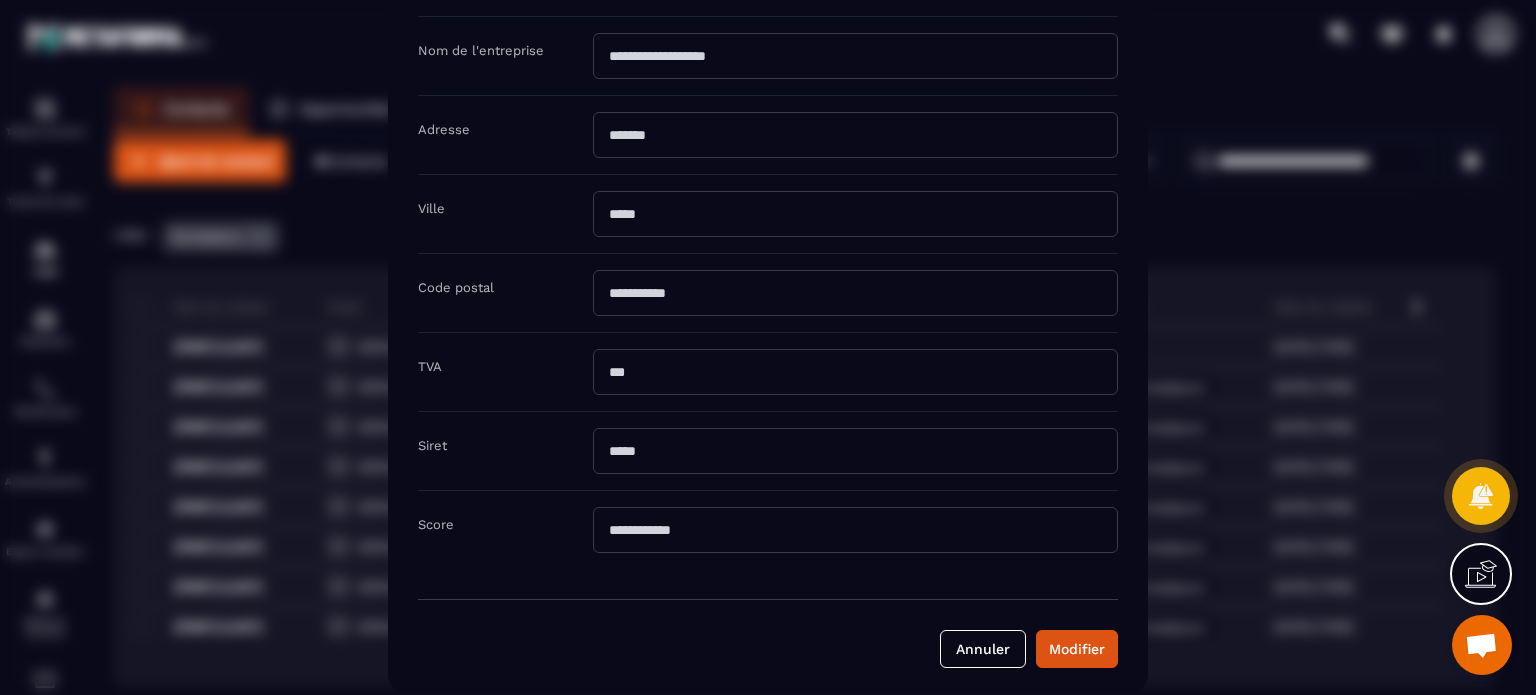 scroll, scrollTop: 2, scrollLeft: 0, axis: vertical 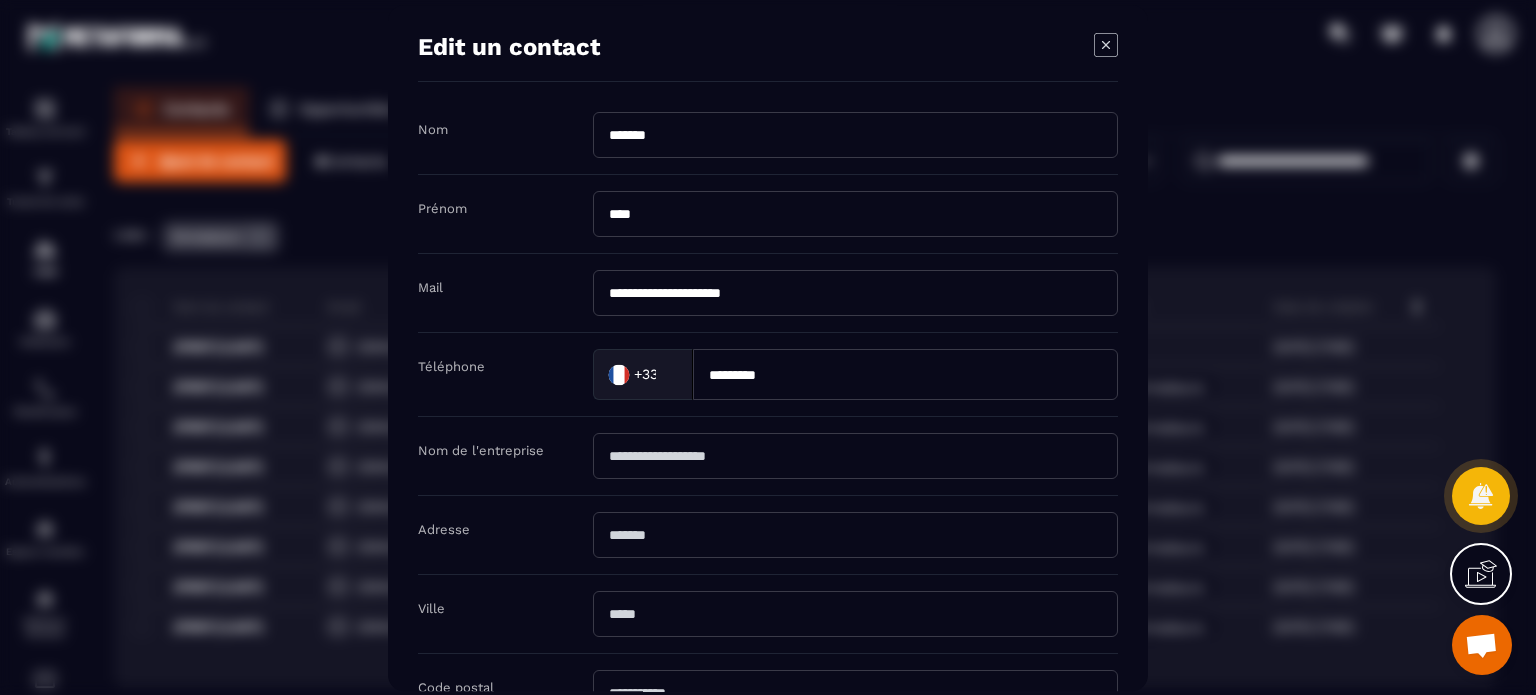 click on "**********" at bounding box center (855, 293) 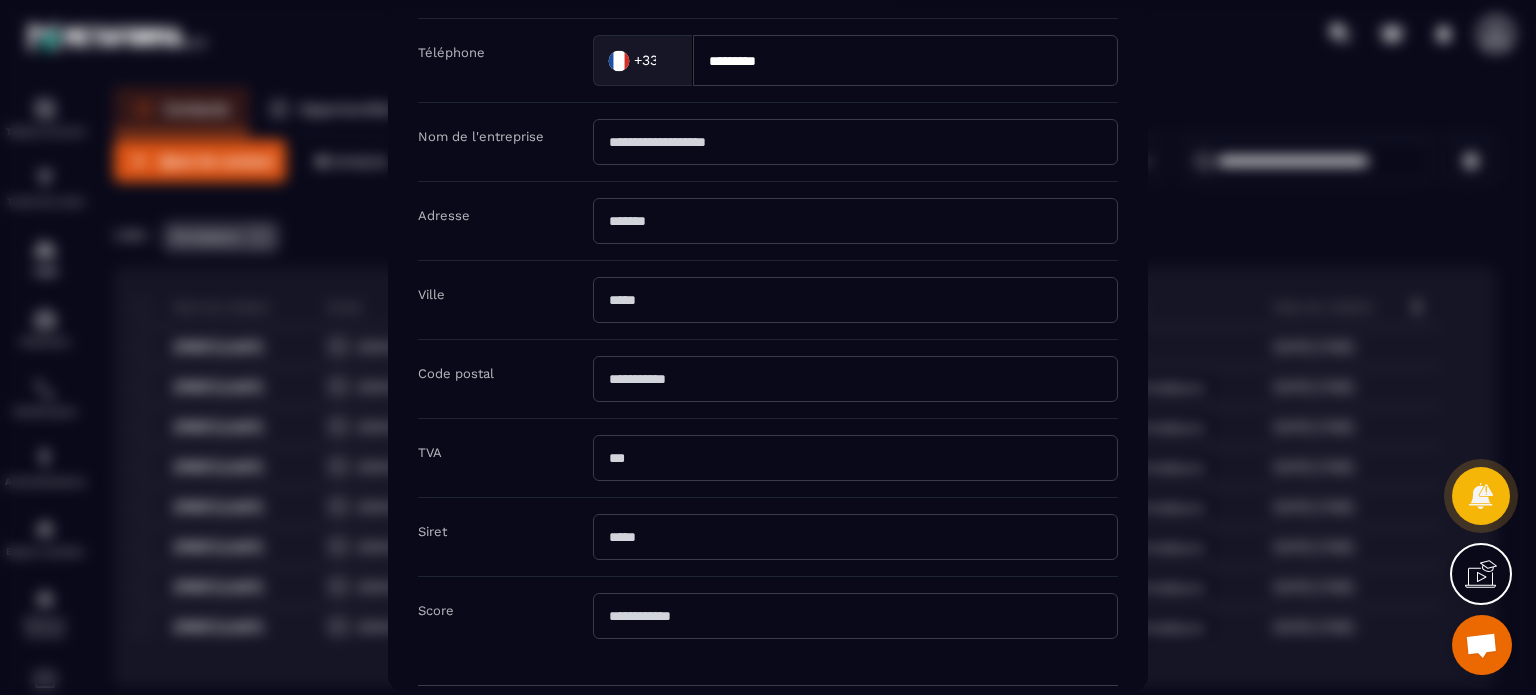 scroll, scrollTop: 402, scrollLeft: 0, axis: vertical 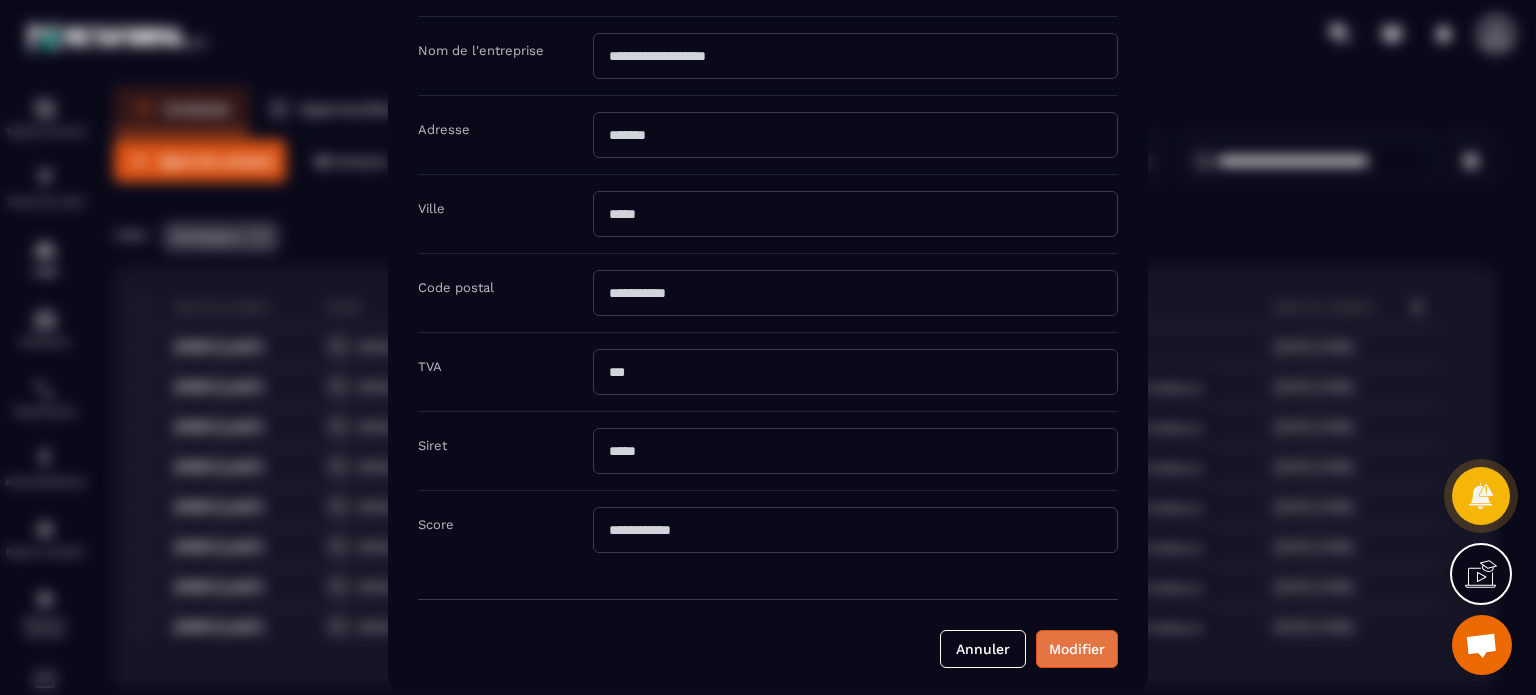 type on "**********" 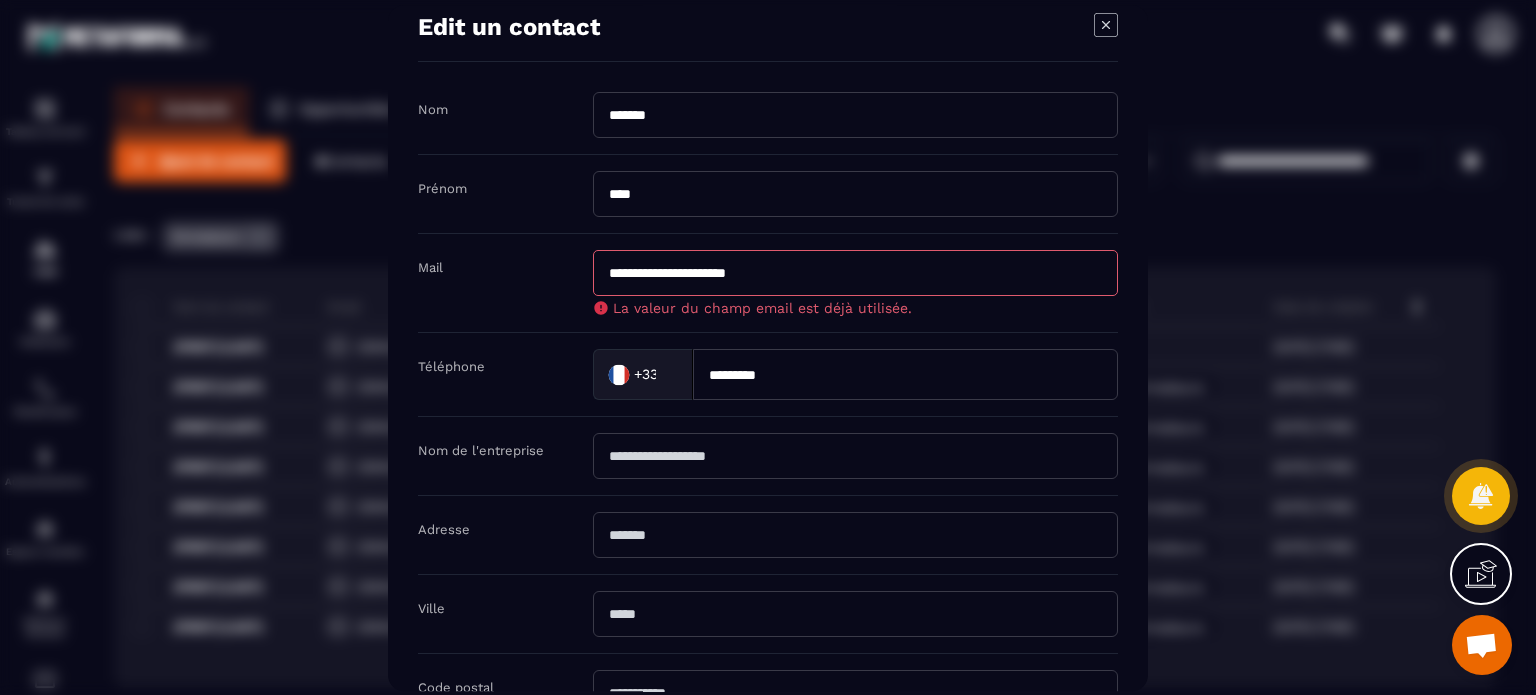 scroll, scrollTop: 0, scrollLeft: 0, axis: both 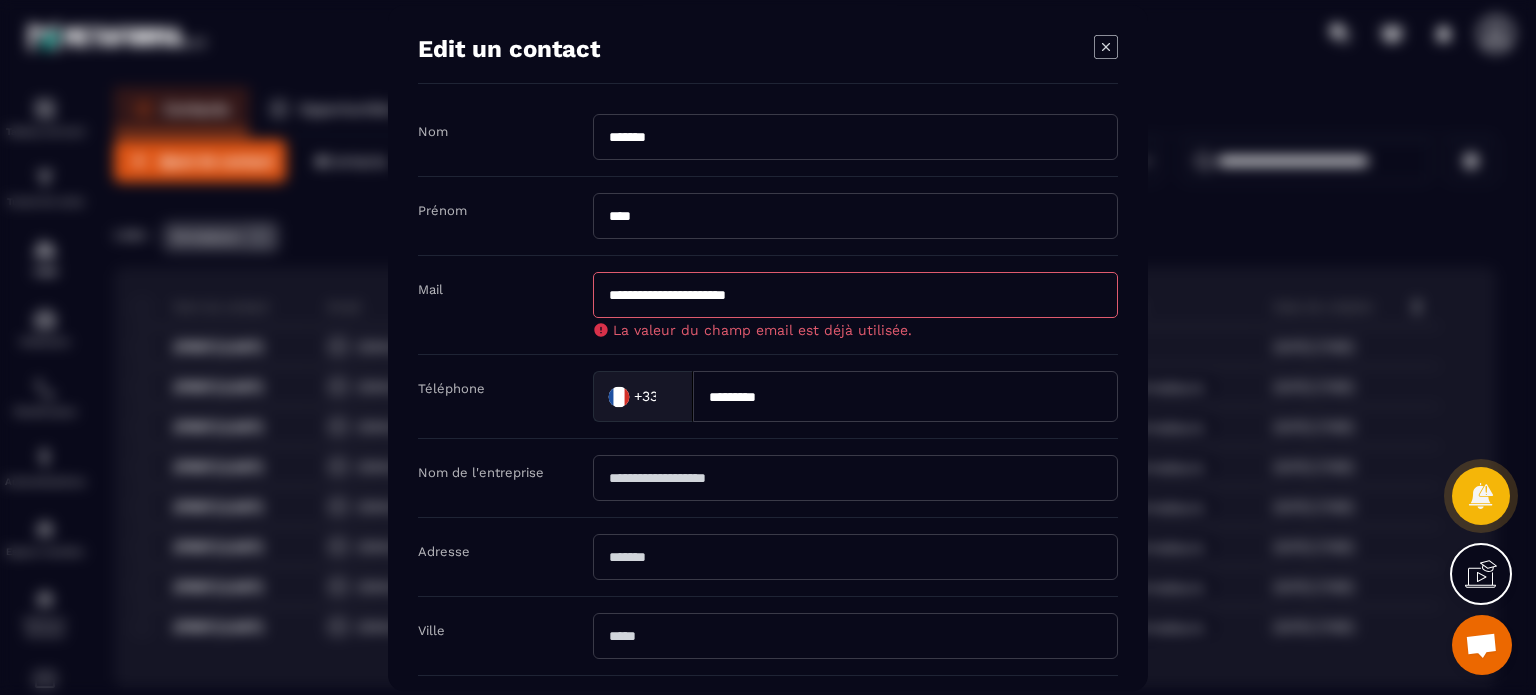 click 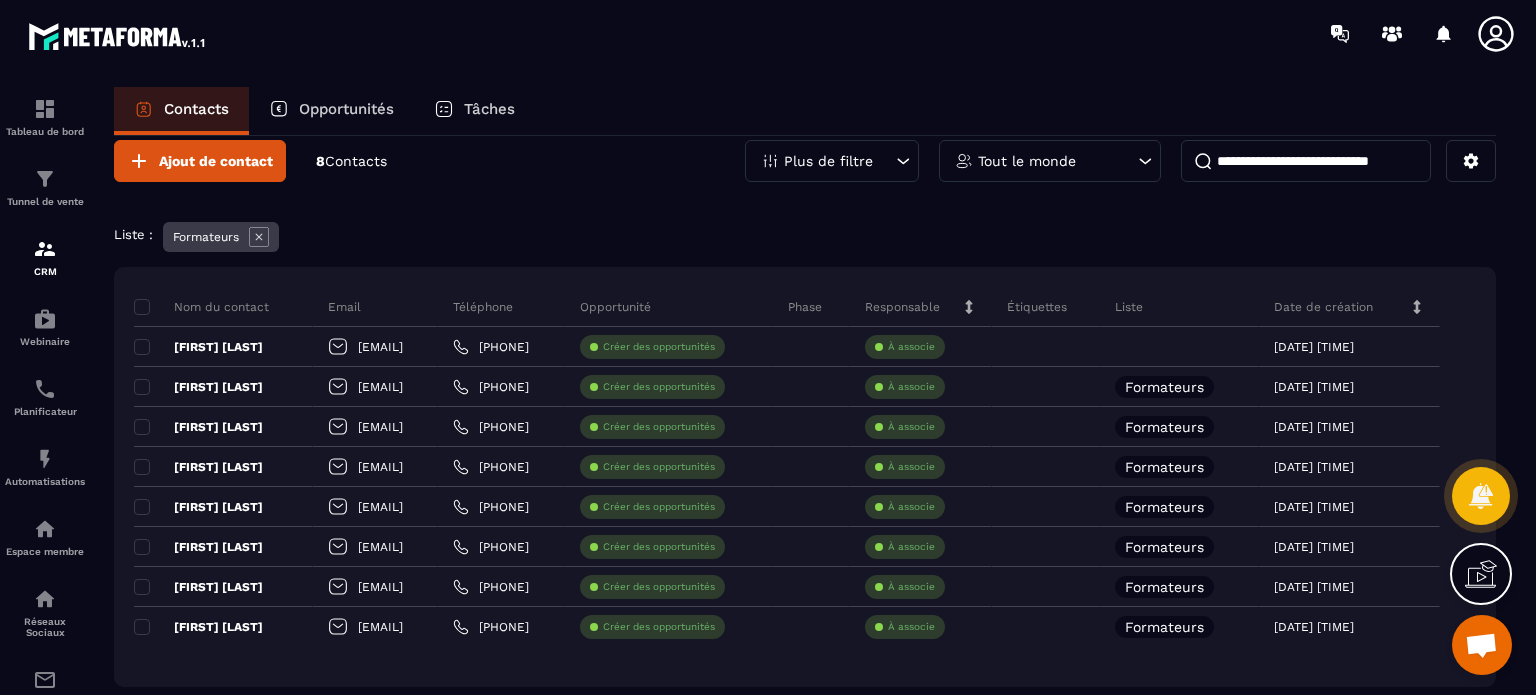 click on "Tout le monde" at bounding box center [1027, 161] 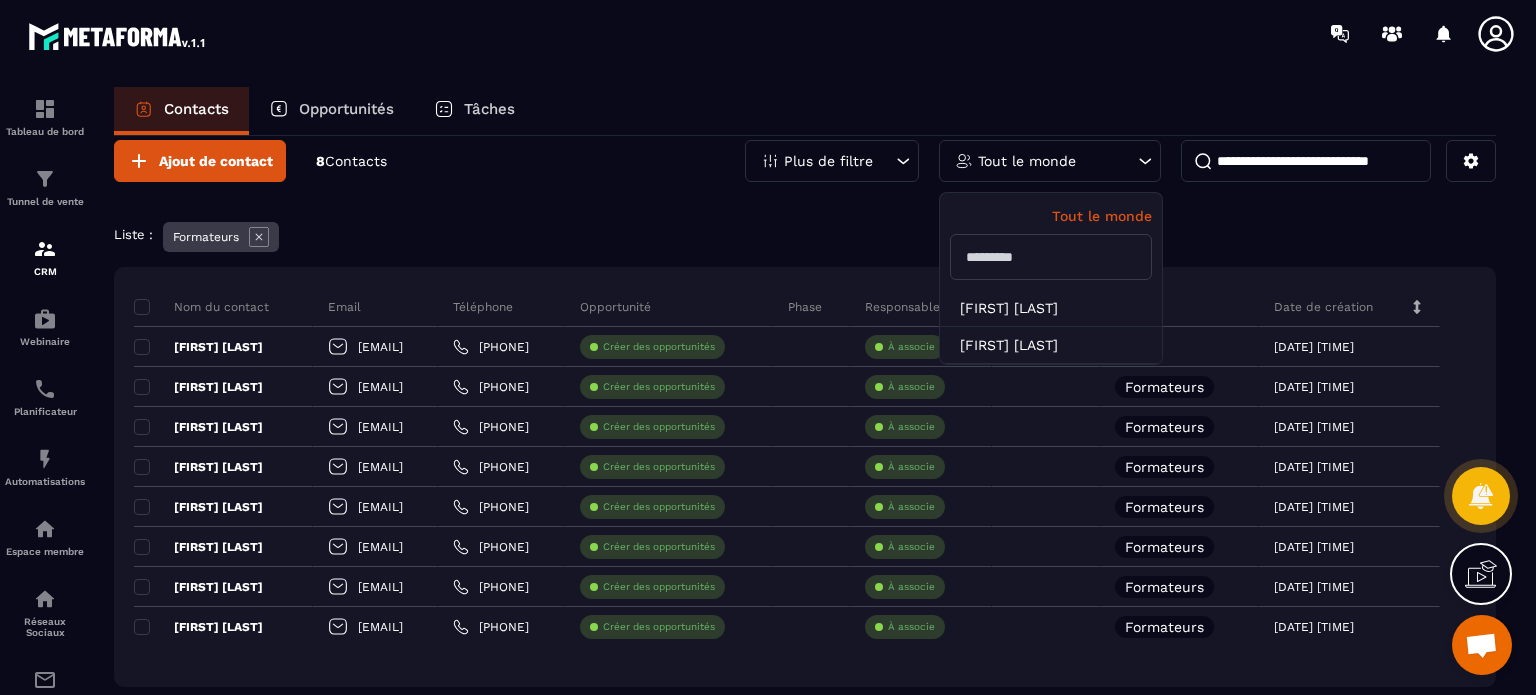 click at bounding box center [1051, 257] 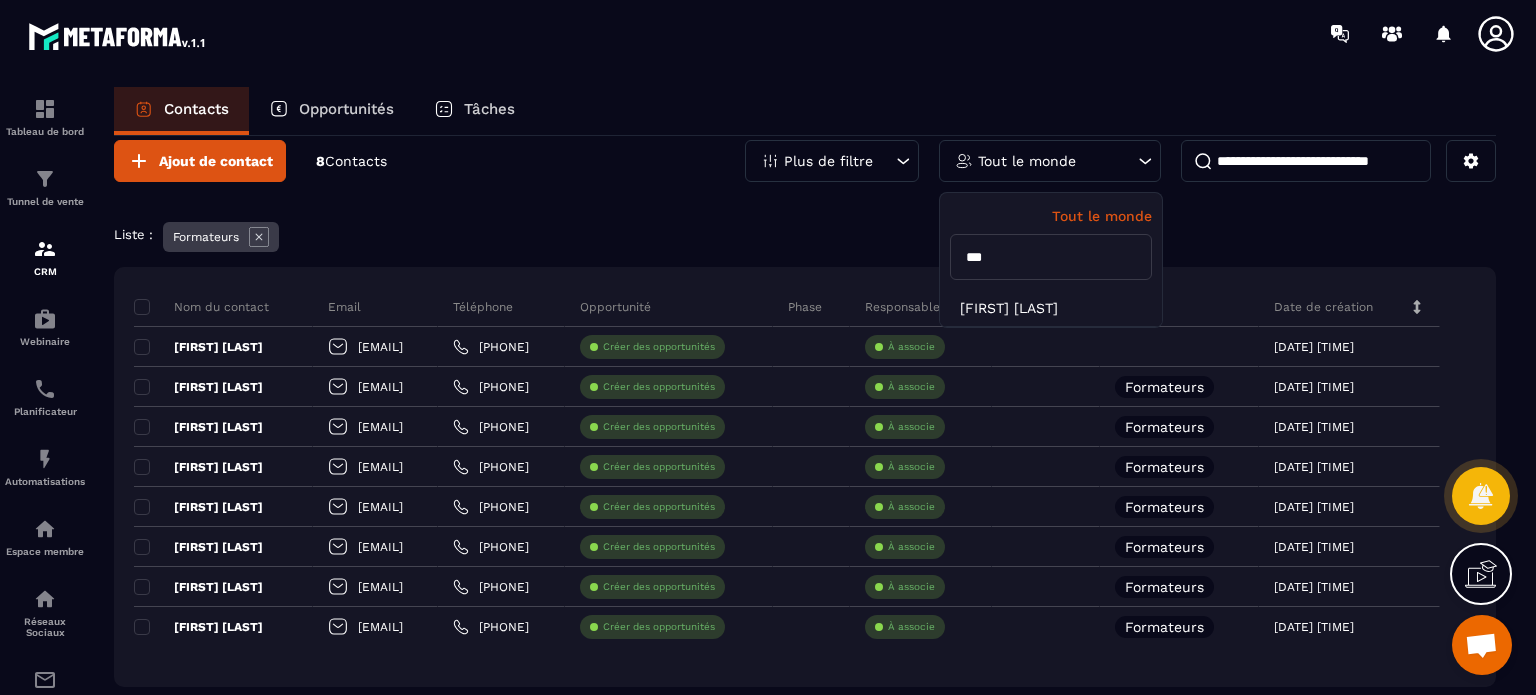 type on "****" 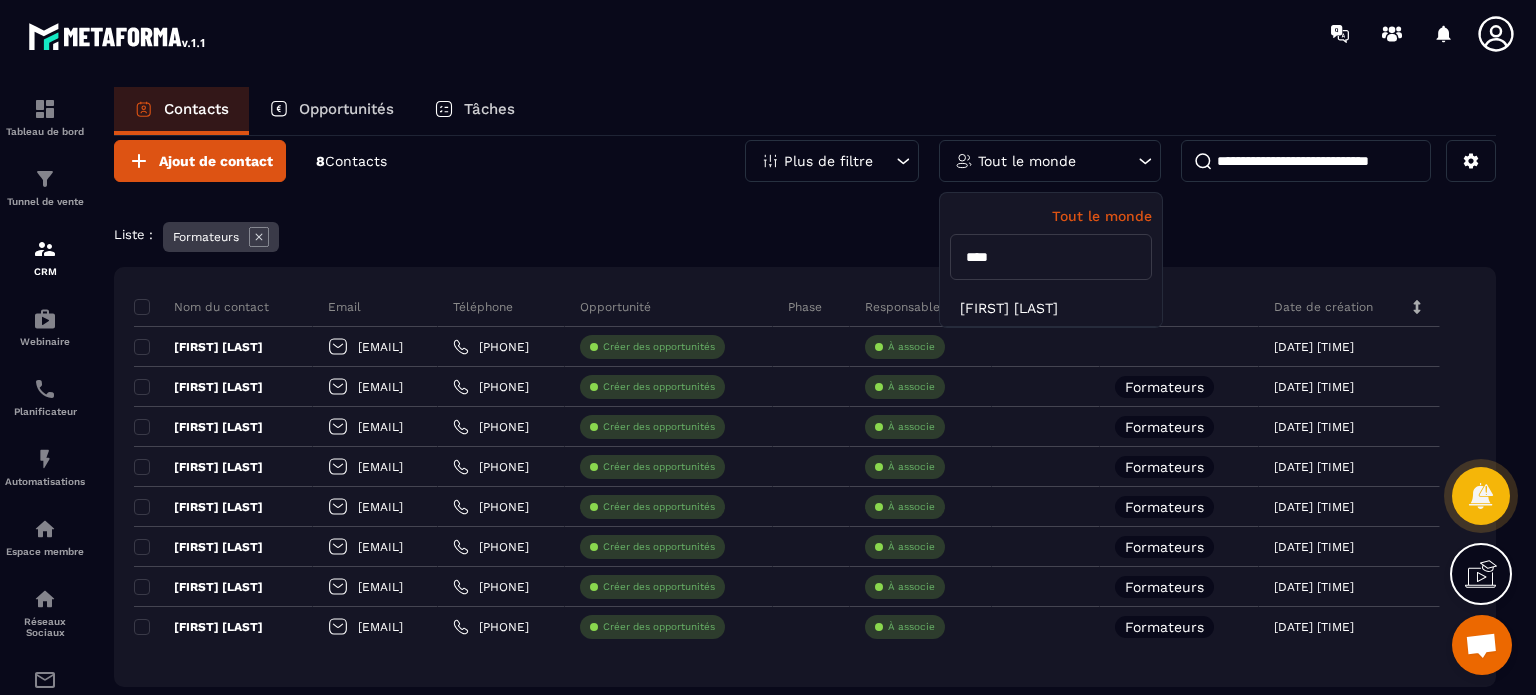 click 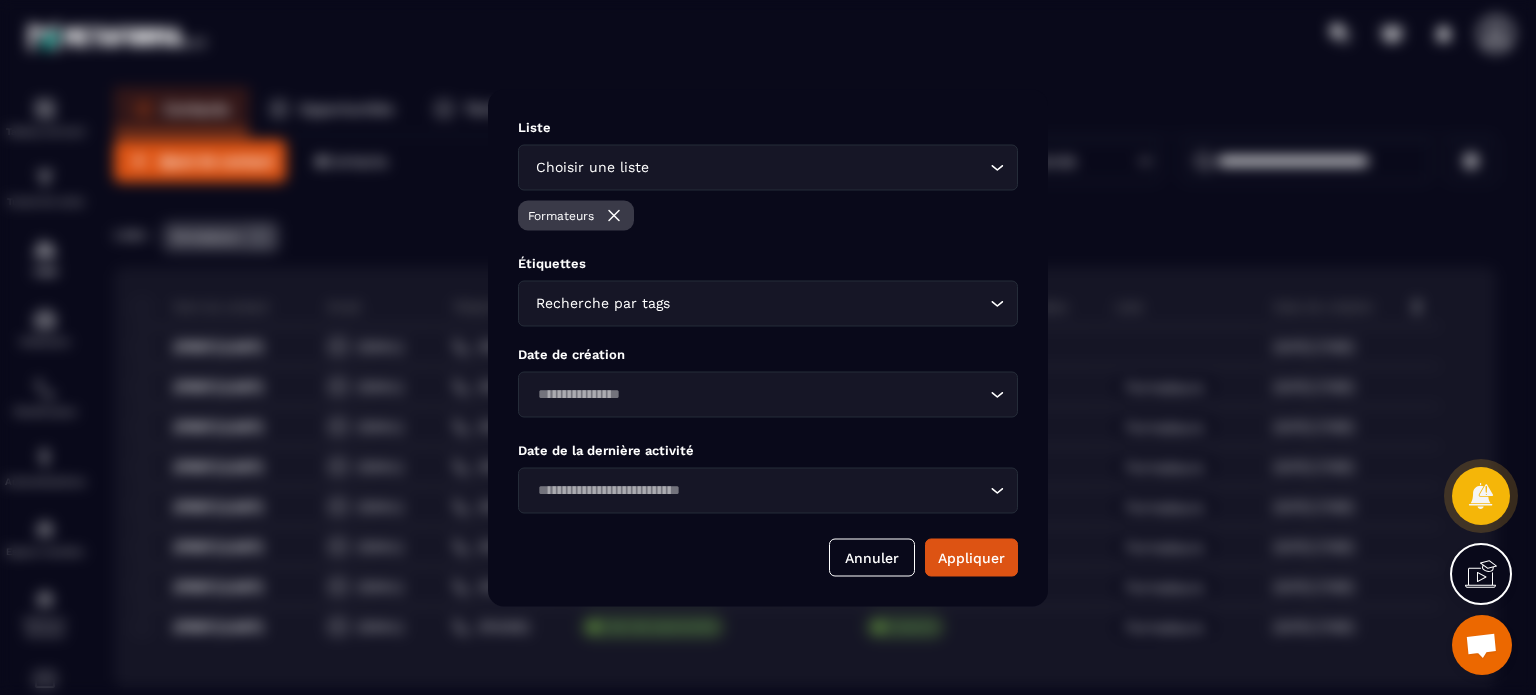 click 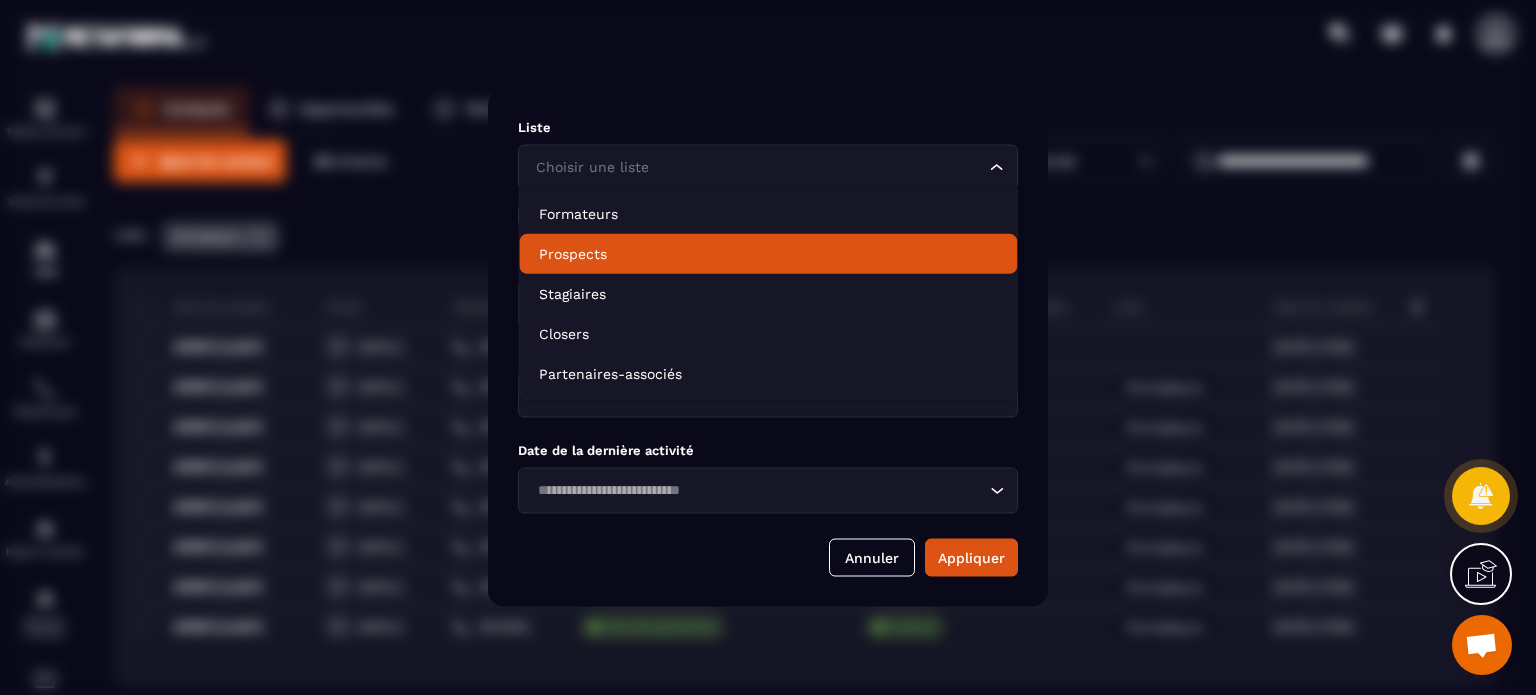 click on "Prospects" 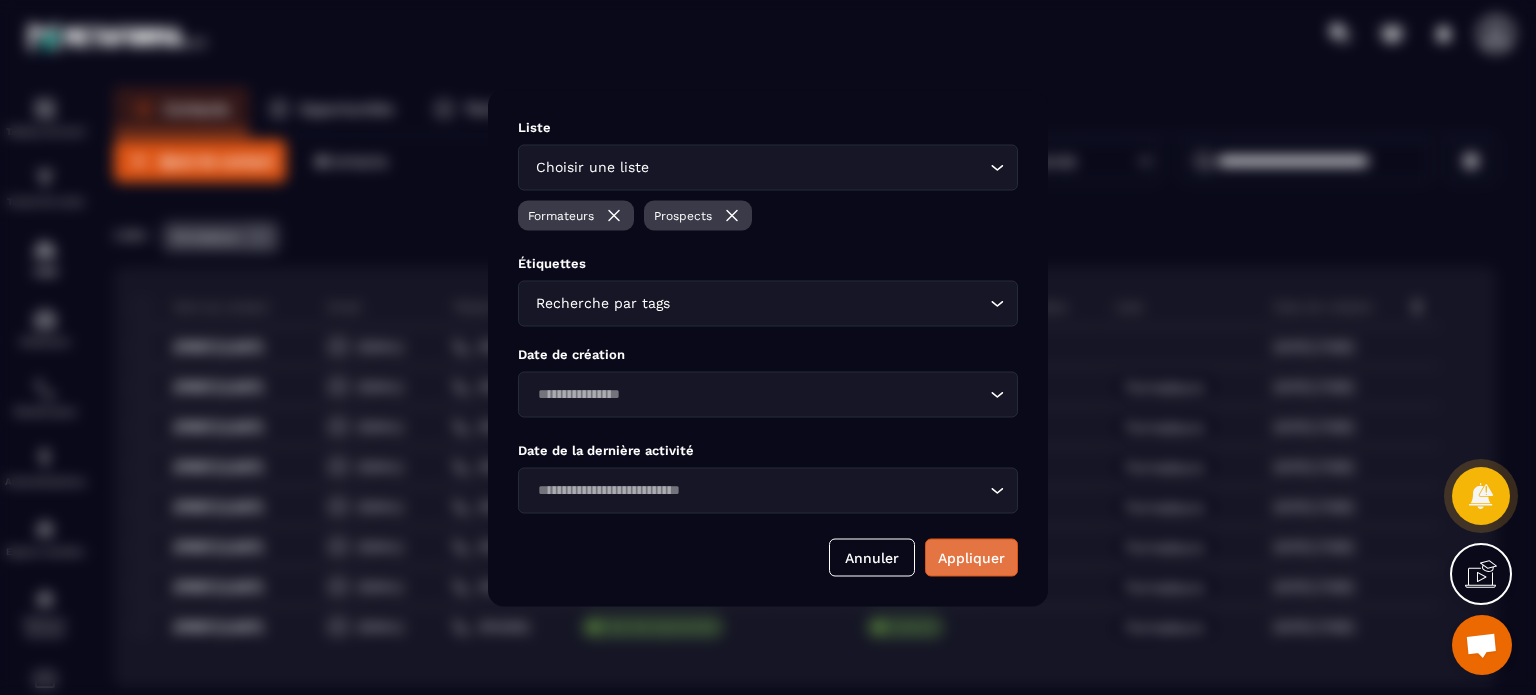 click on "Appliquer" at bounding box center (971, 557) 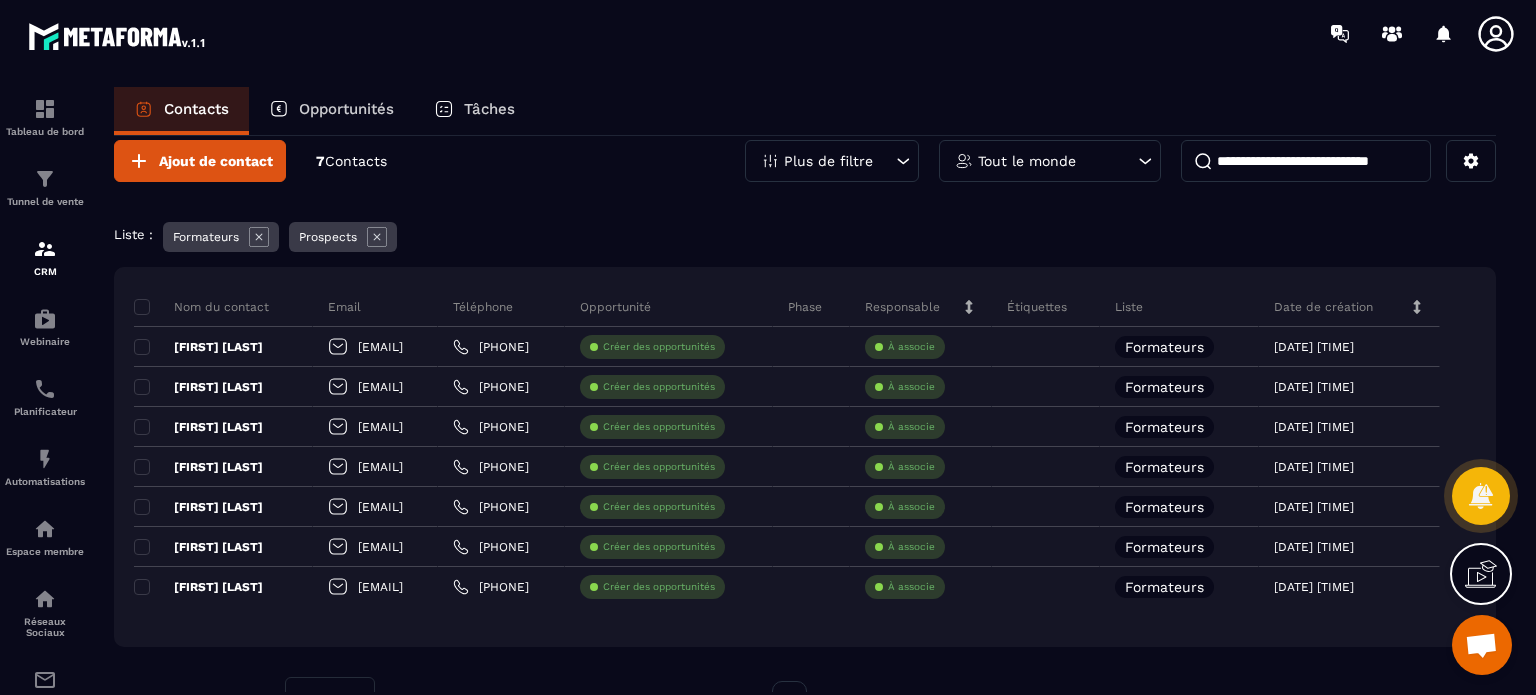 click 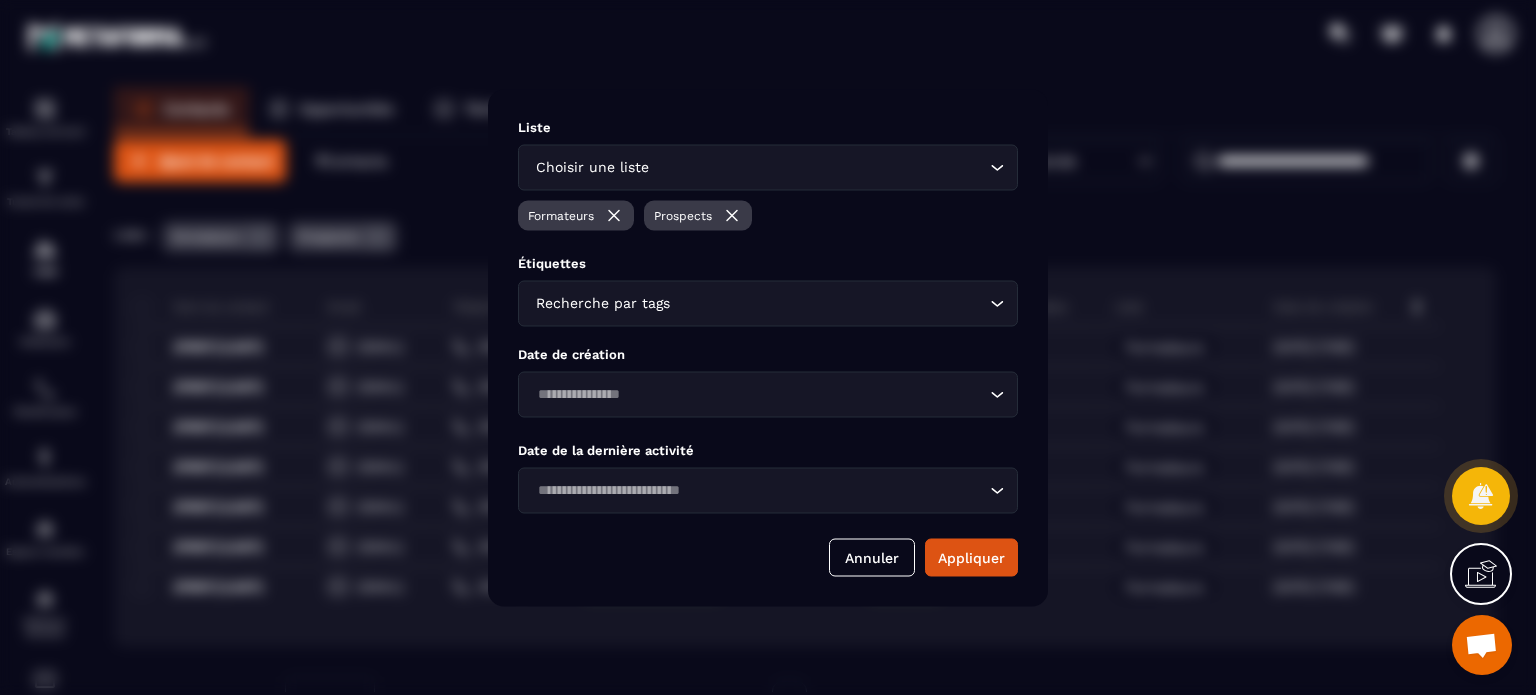 click at bounding box center [732, 215] 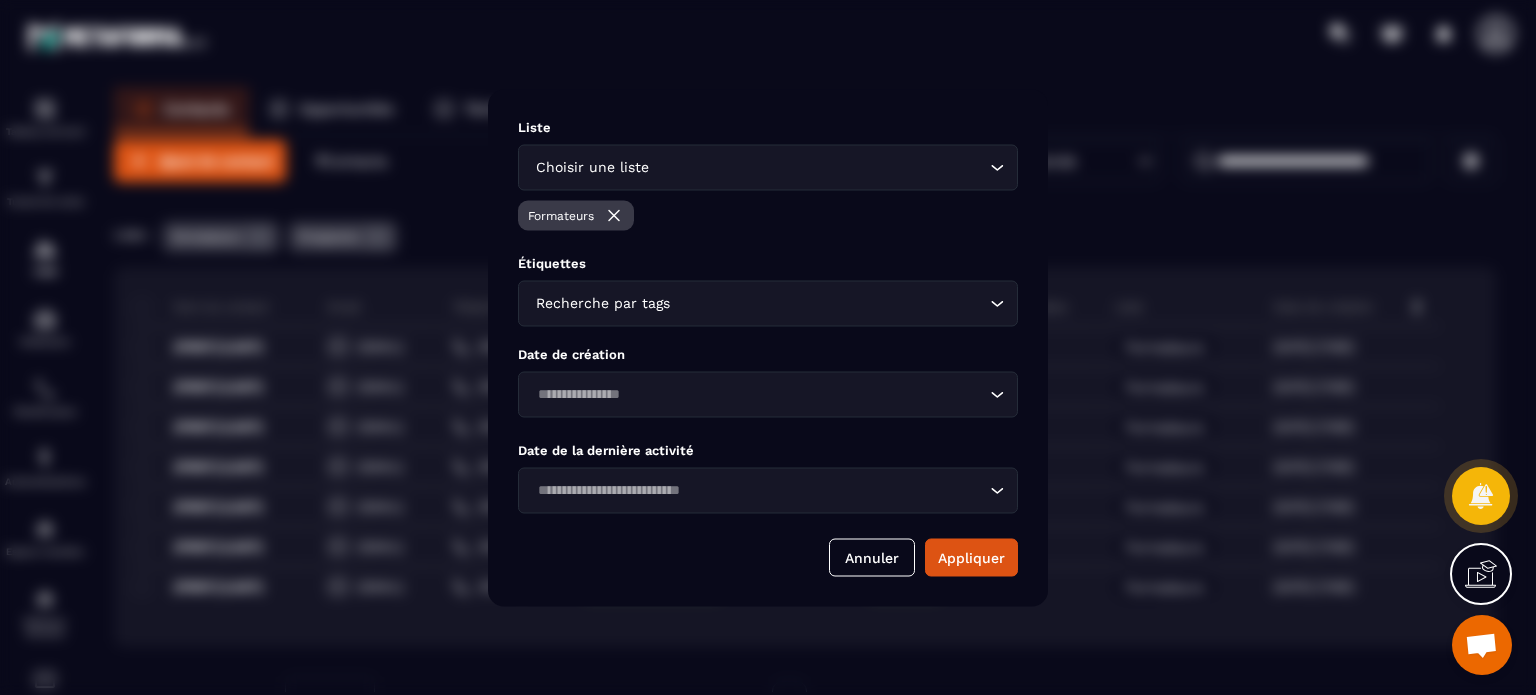 click at bounding box center [614, 215] 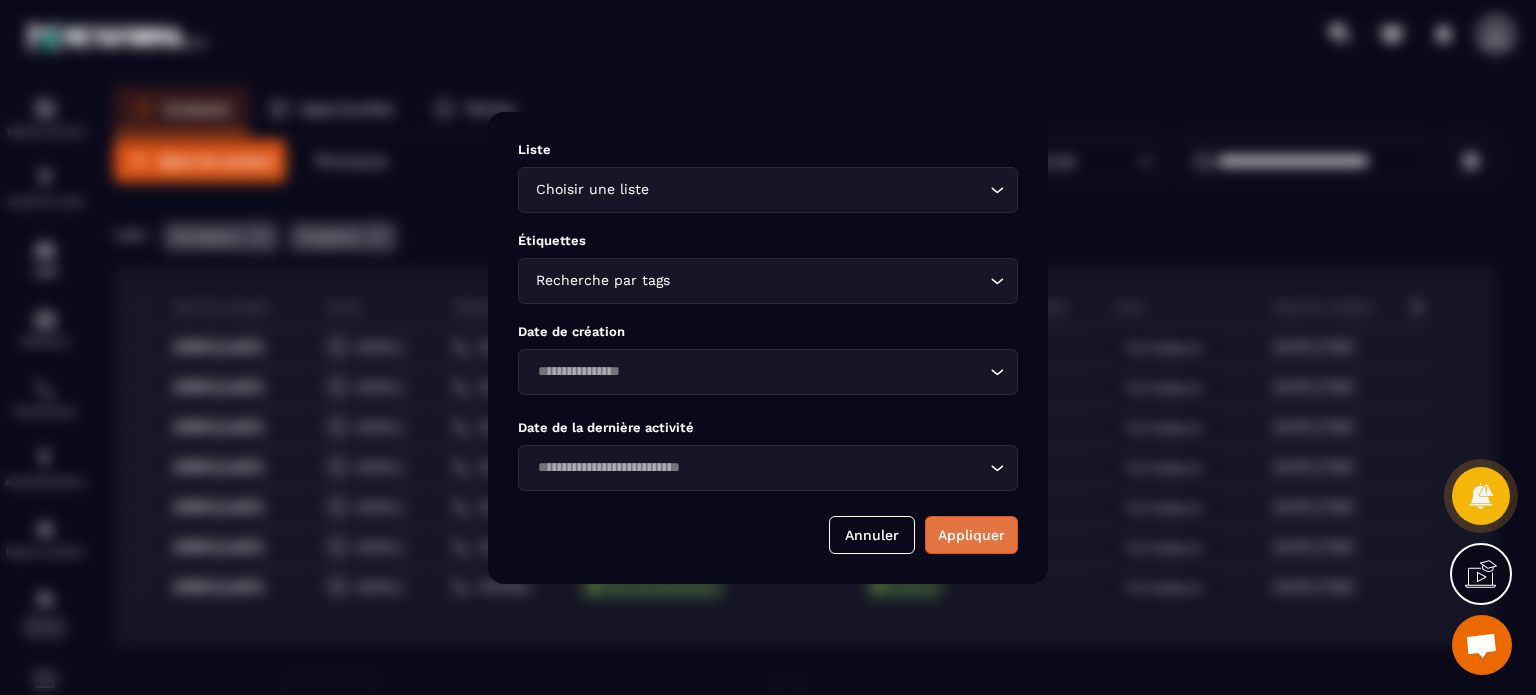 click on "Appliquer" at bounding box center (971, 535) 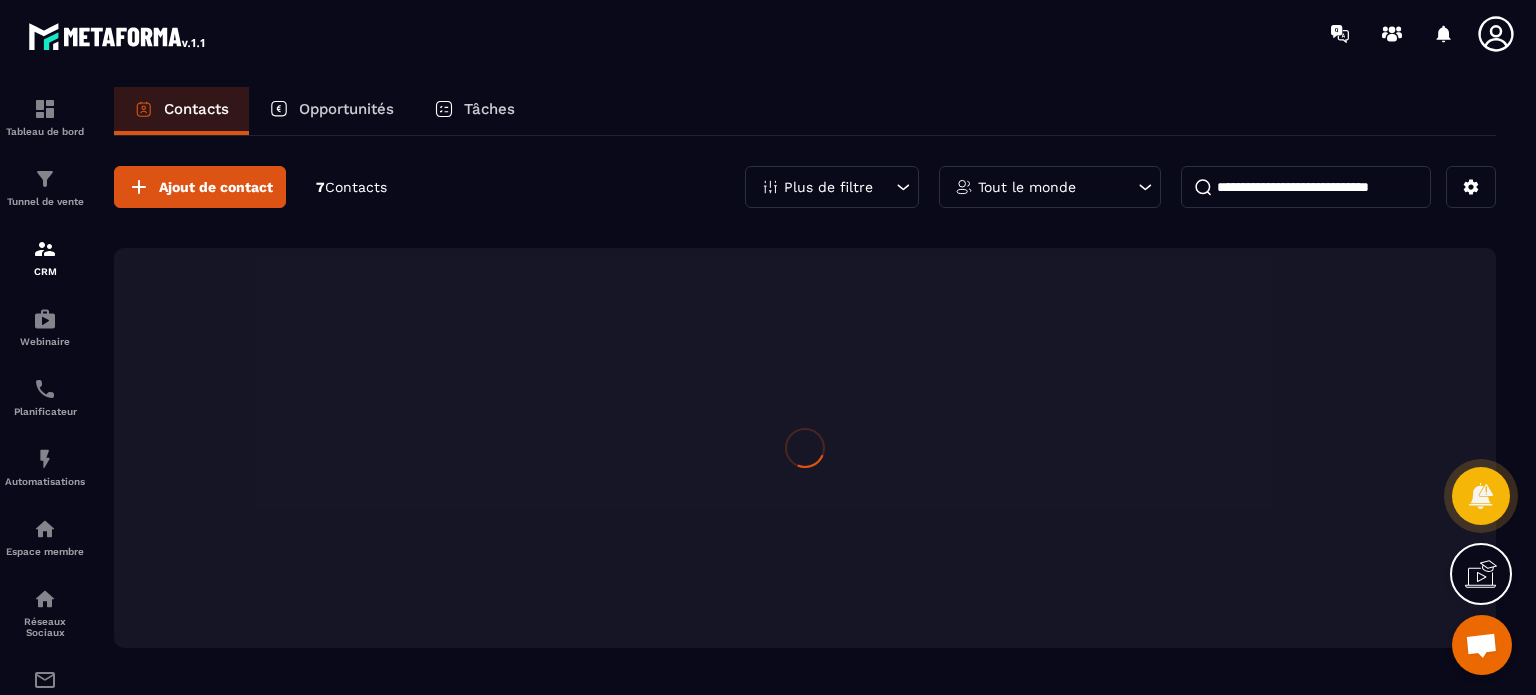 scroll, scrollTop: 0, scrollLeft: 0, axis: both 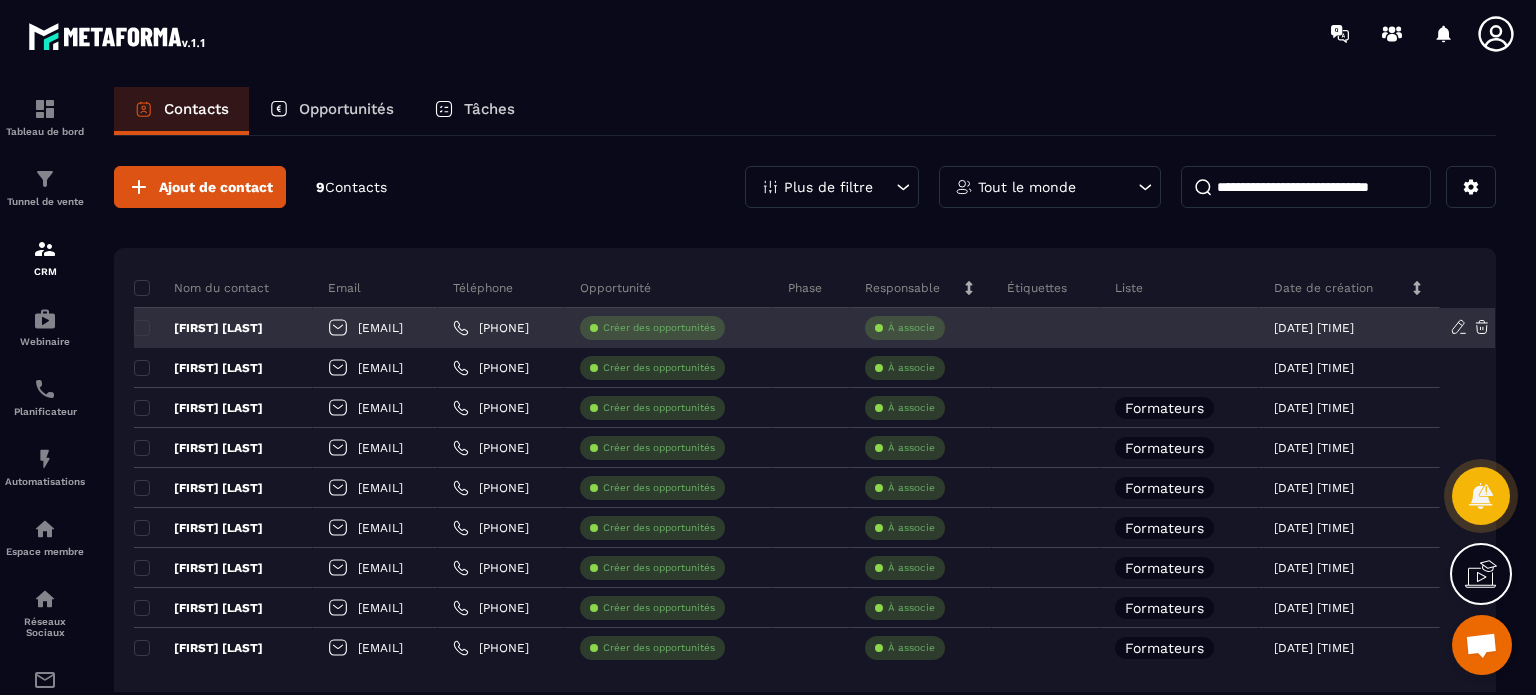 click 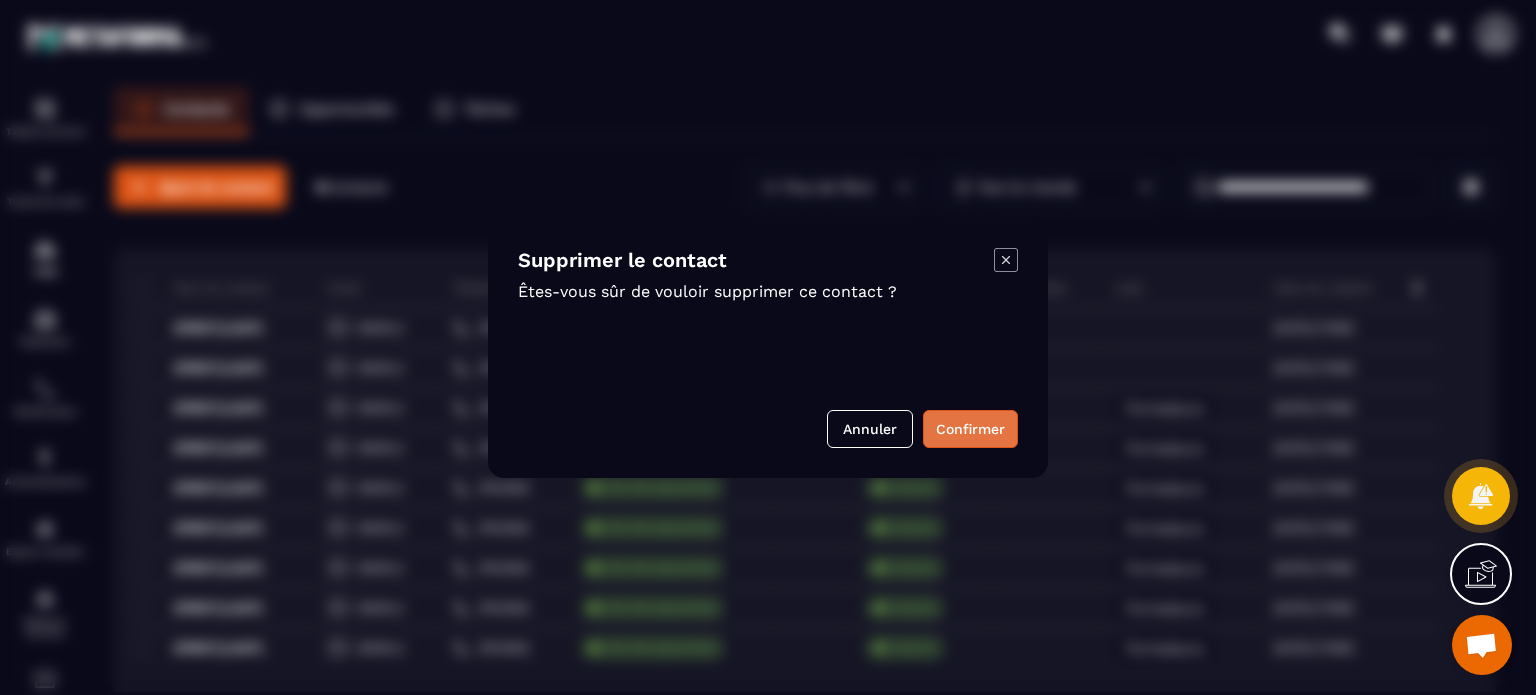 click on "Confirmer" at bounding box center [970, 429] 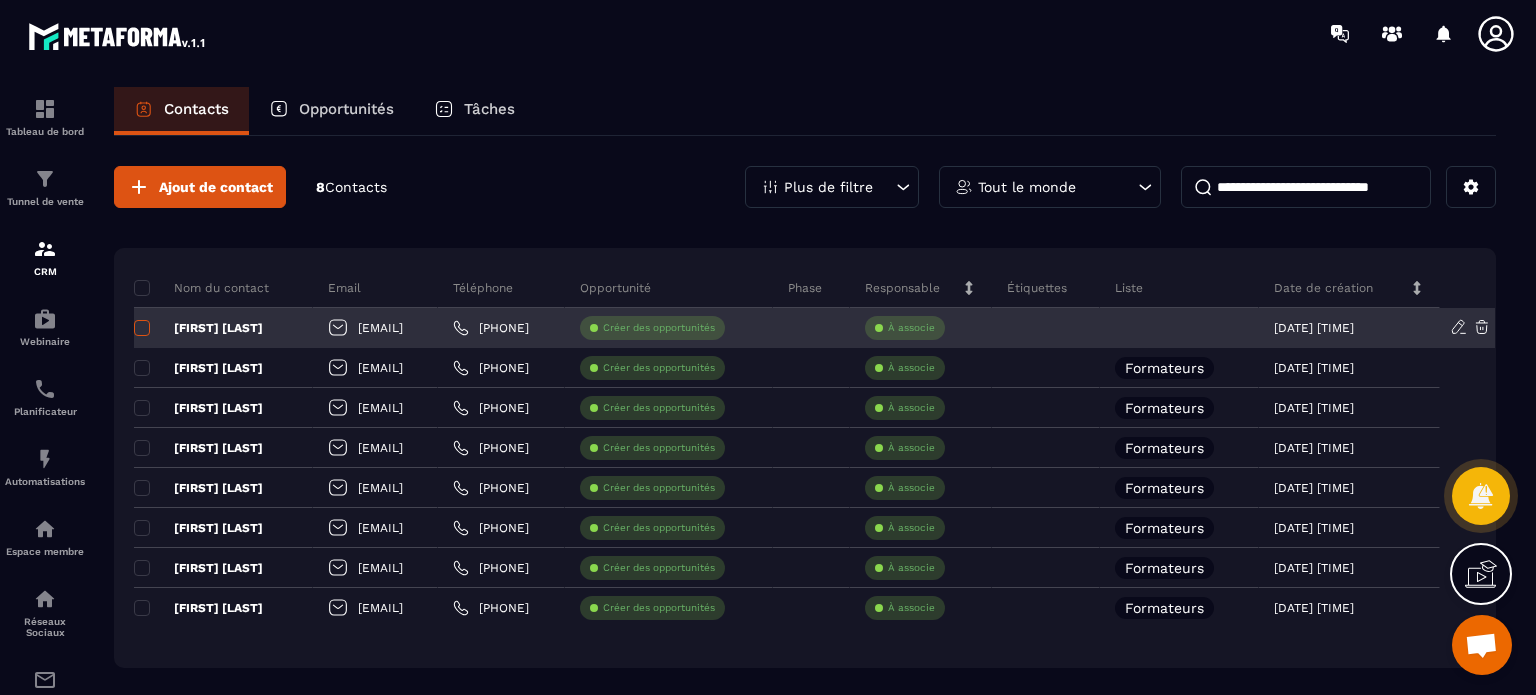 click at bounding box center [142, 328] 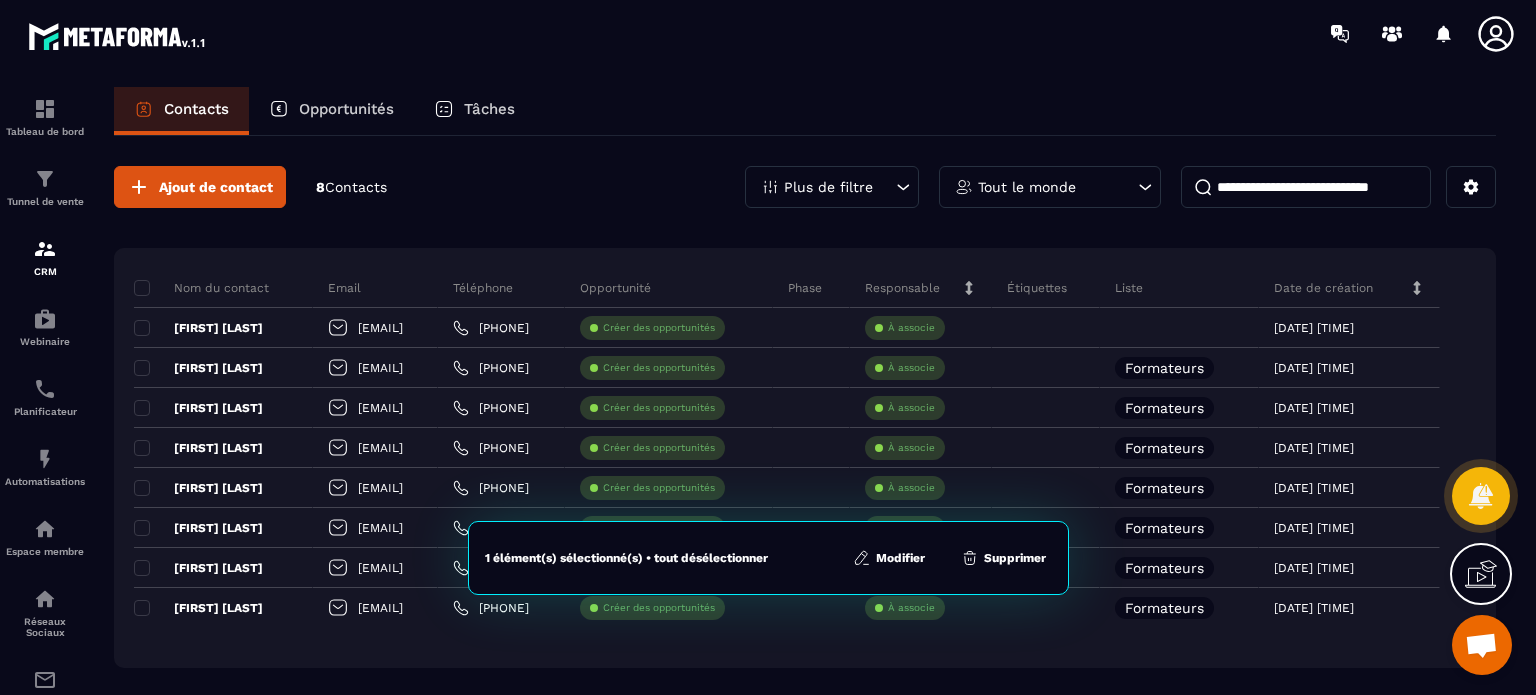 click on "Modifier" 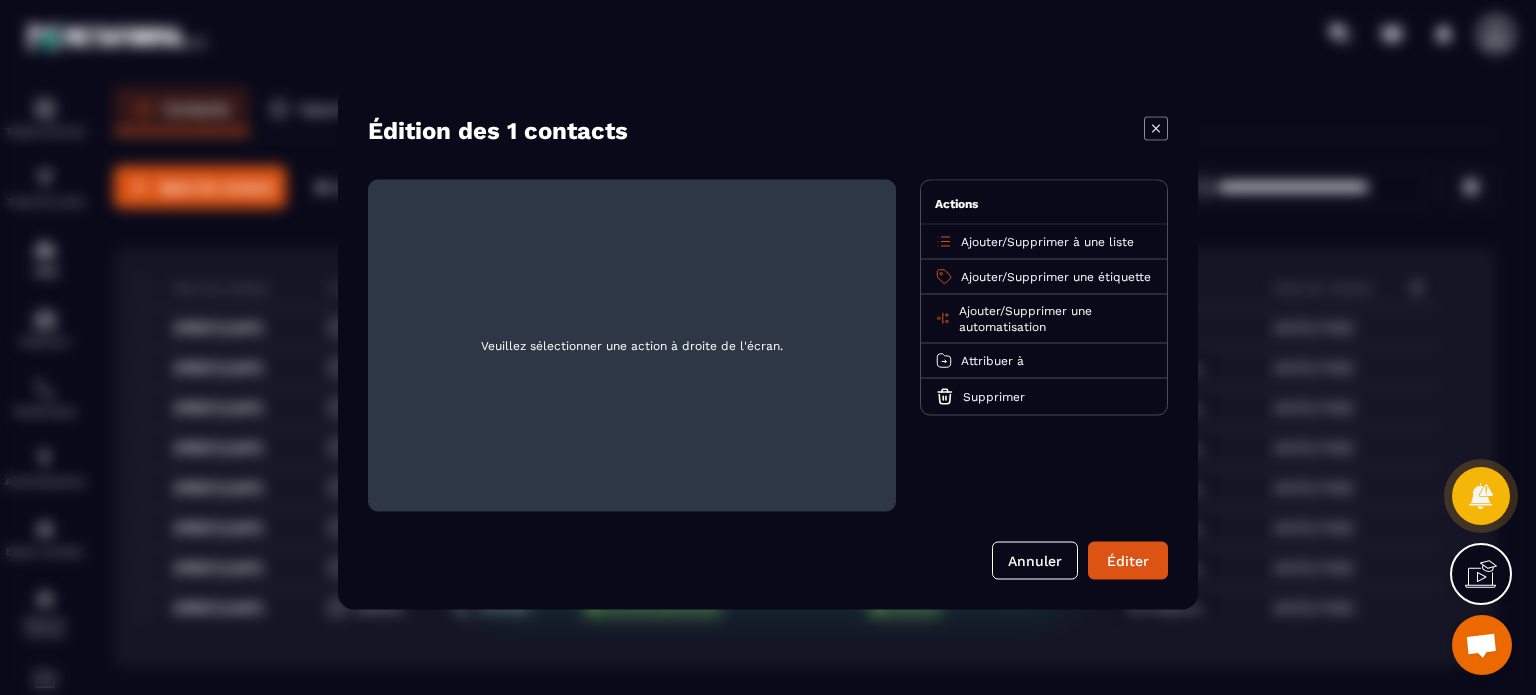 click on "Supprimer à une liste" at bounding box center [1070, 241] 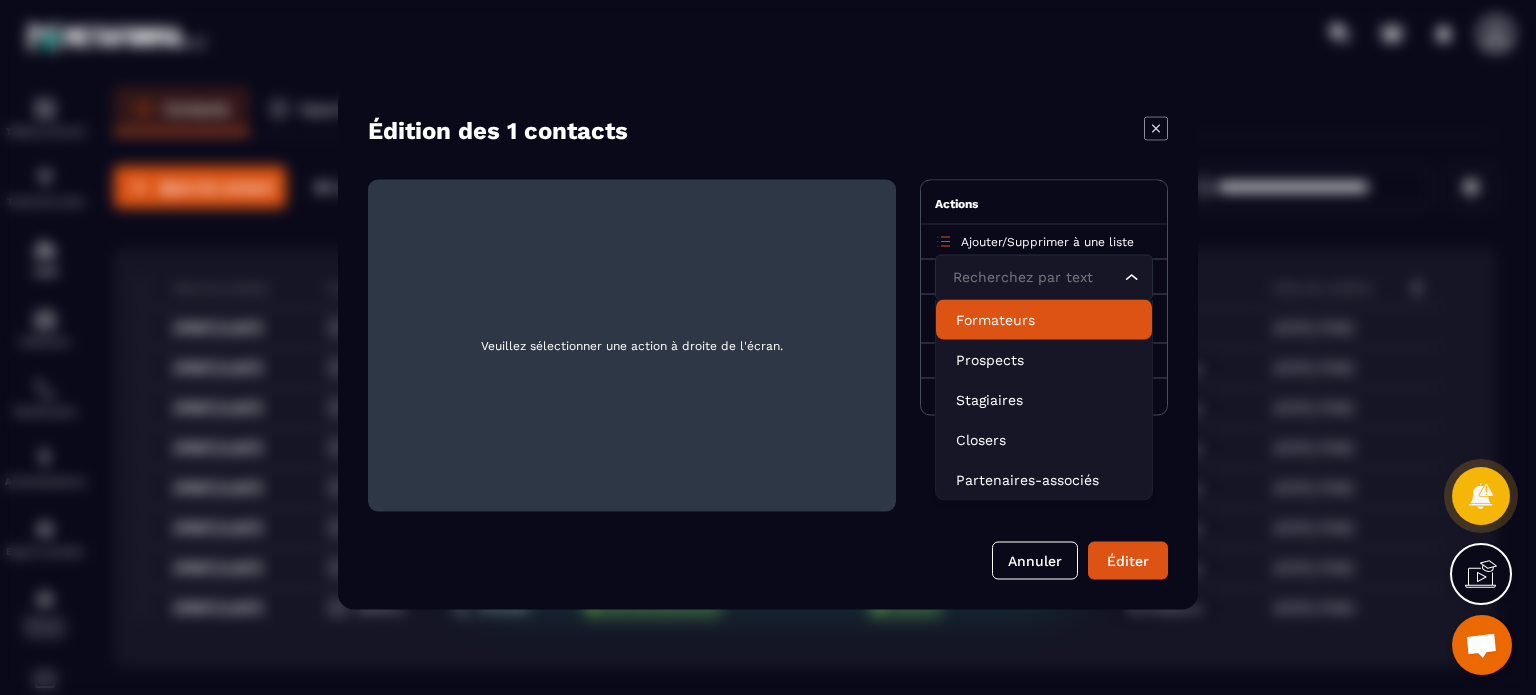 click on "Formateurs" 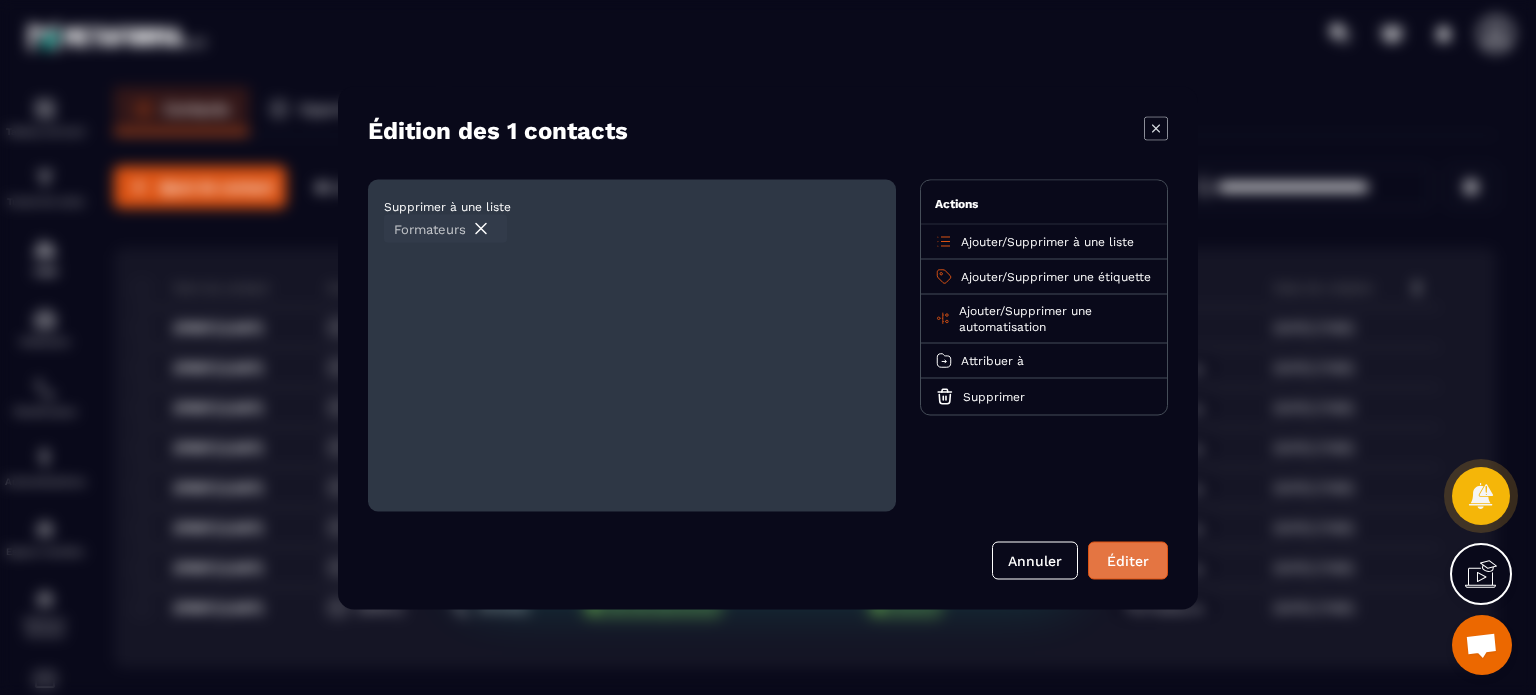 click on "Éditer" at bounding box center [1128, 560] 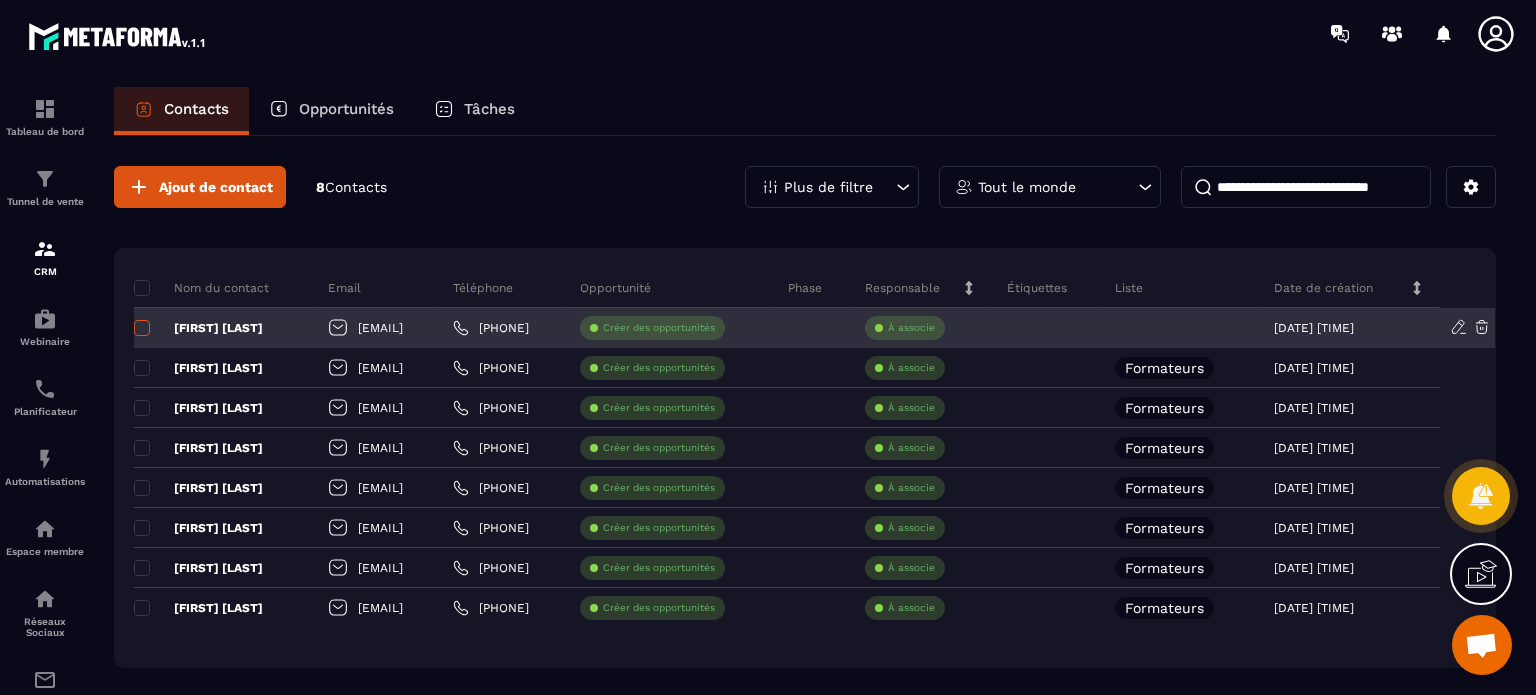 click at bounding box center [142, 328] 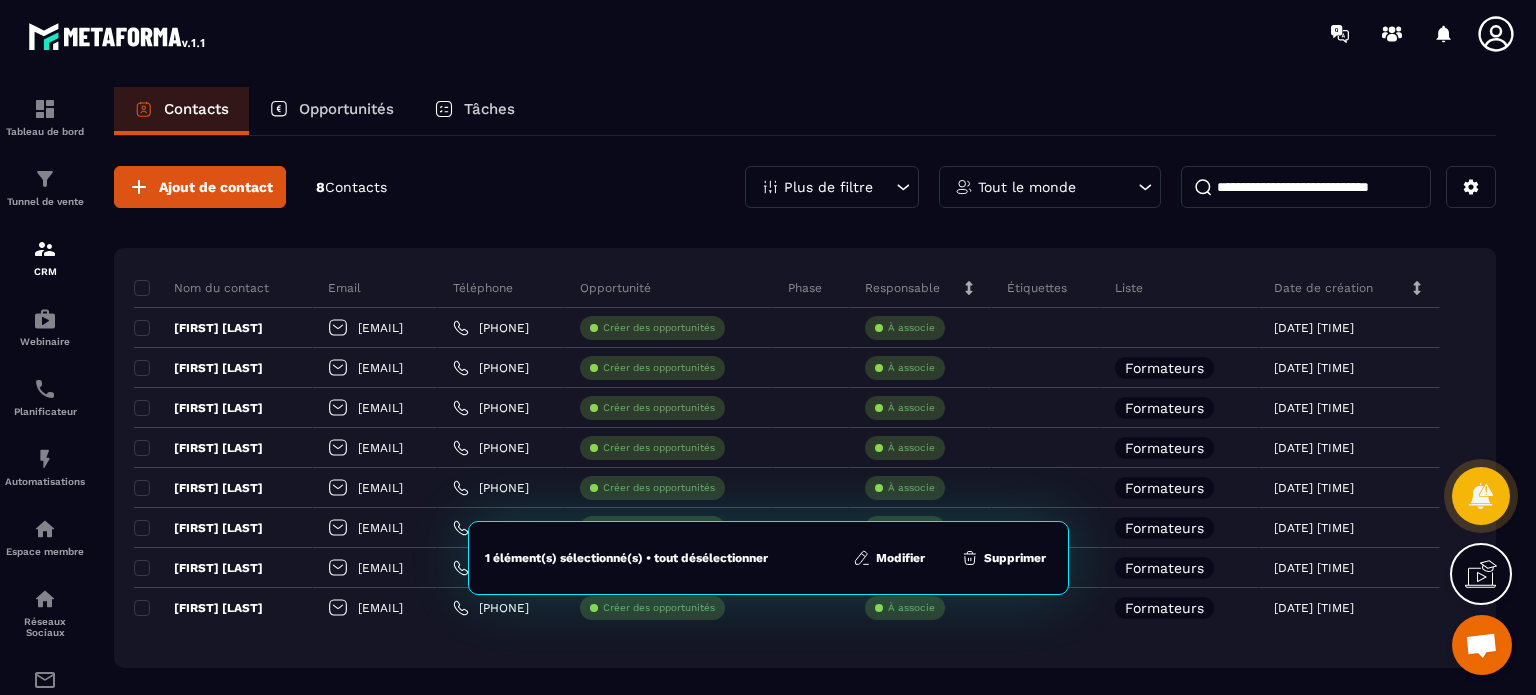 click on "Modifier" 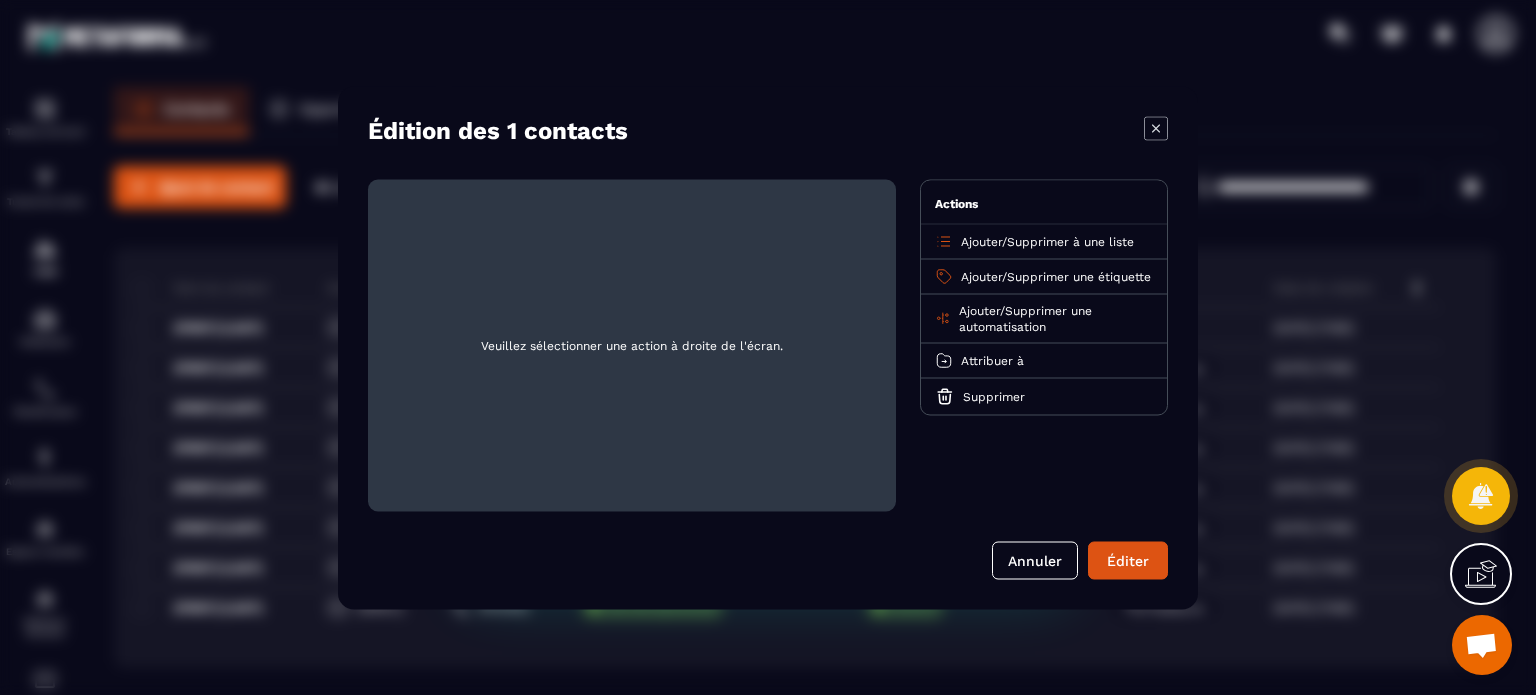 click on "Supprimer une étiquette" at bounding box center [1079, 276] 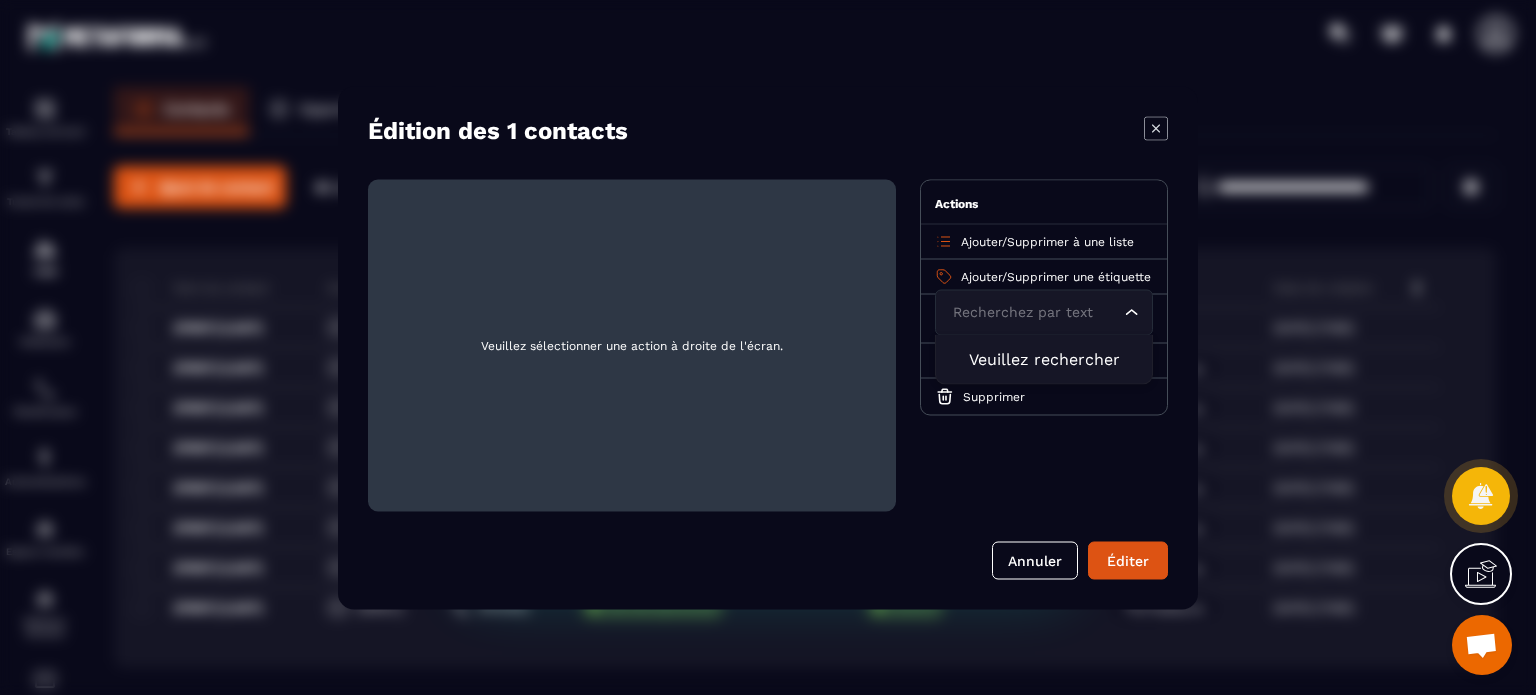 click on "Supprimer une étiquette" at bounding box center [1079, 276] 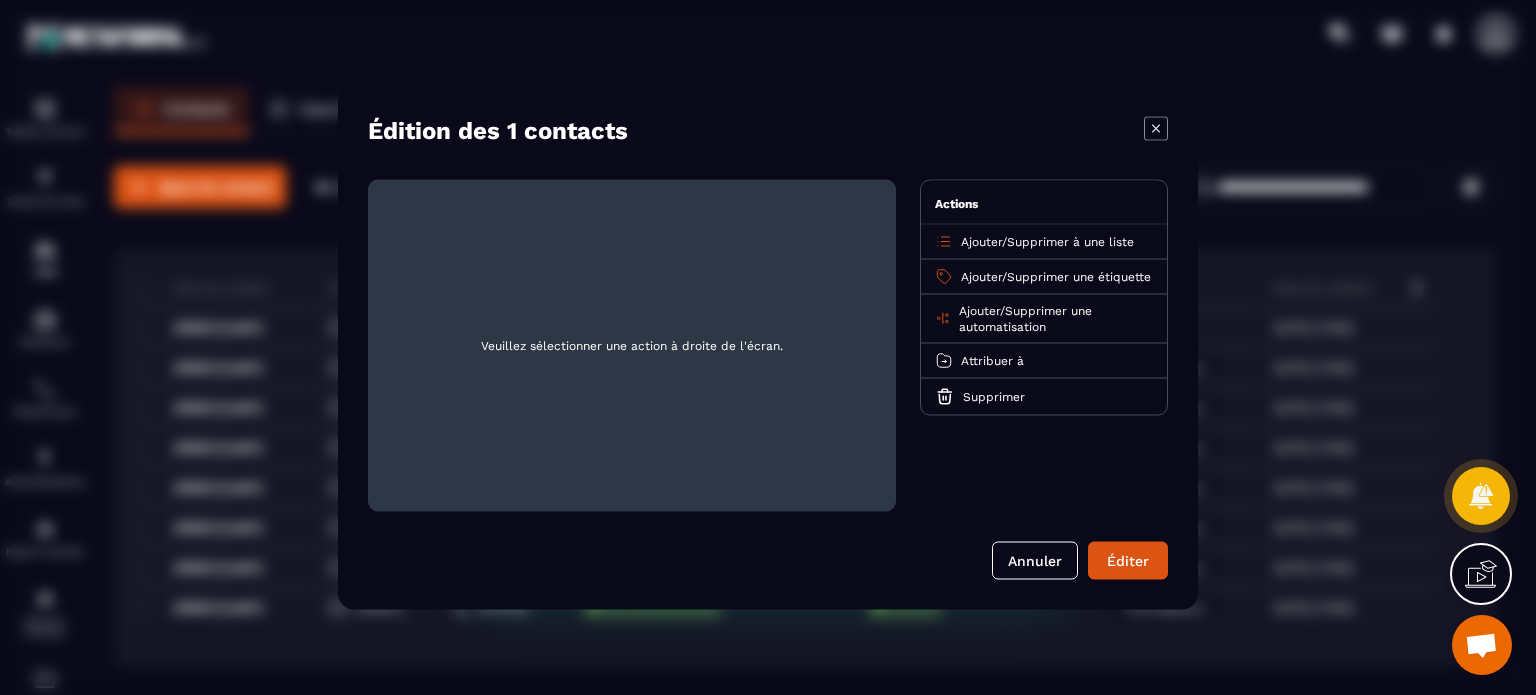 click on "Supprimer une automatisation" at bounding box center [1025, 318] 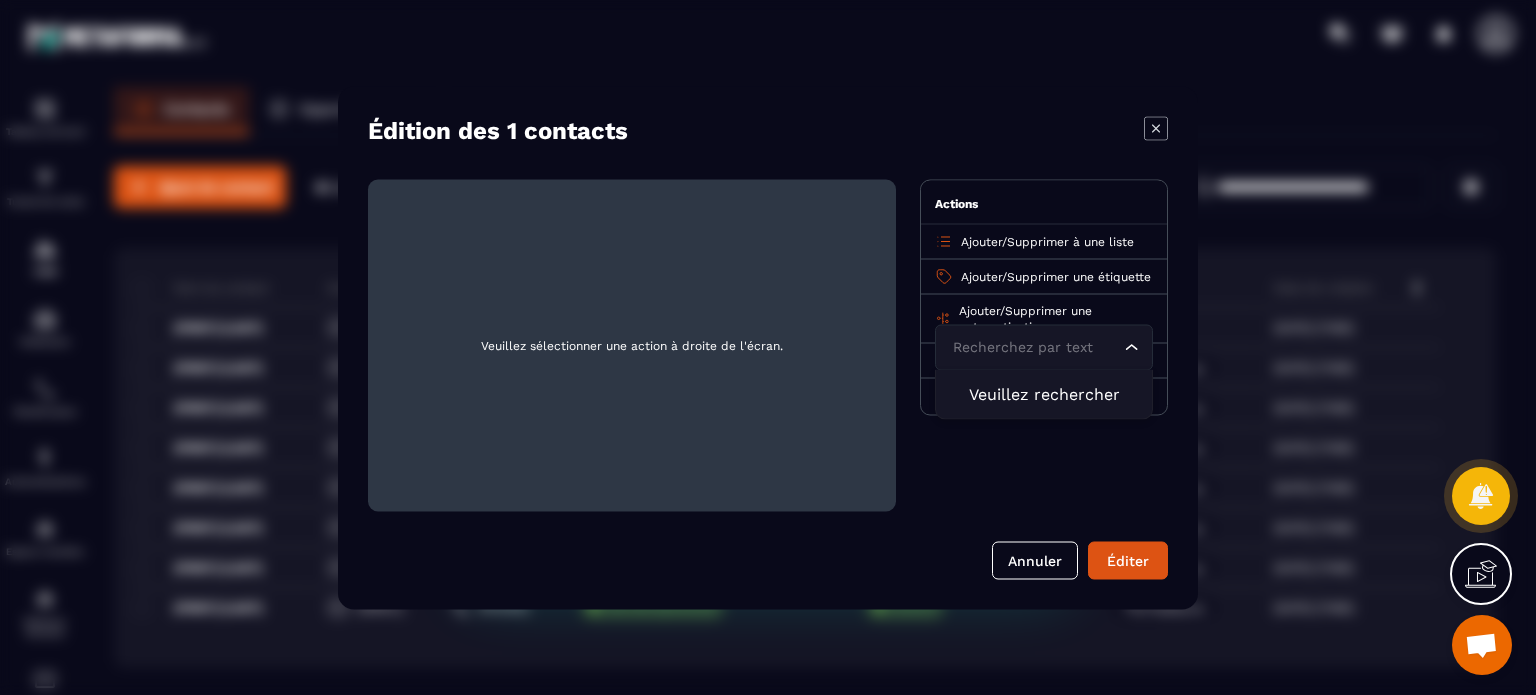 click on "Supprimer une automatisation" at bounding box center (1025, 318) 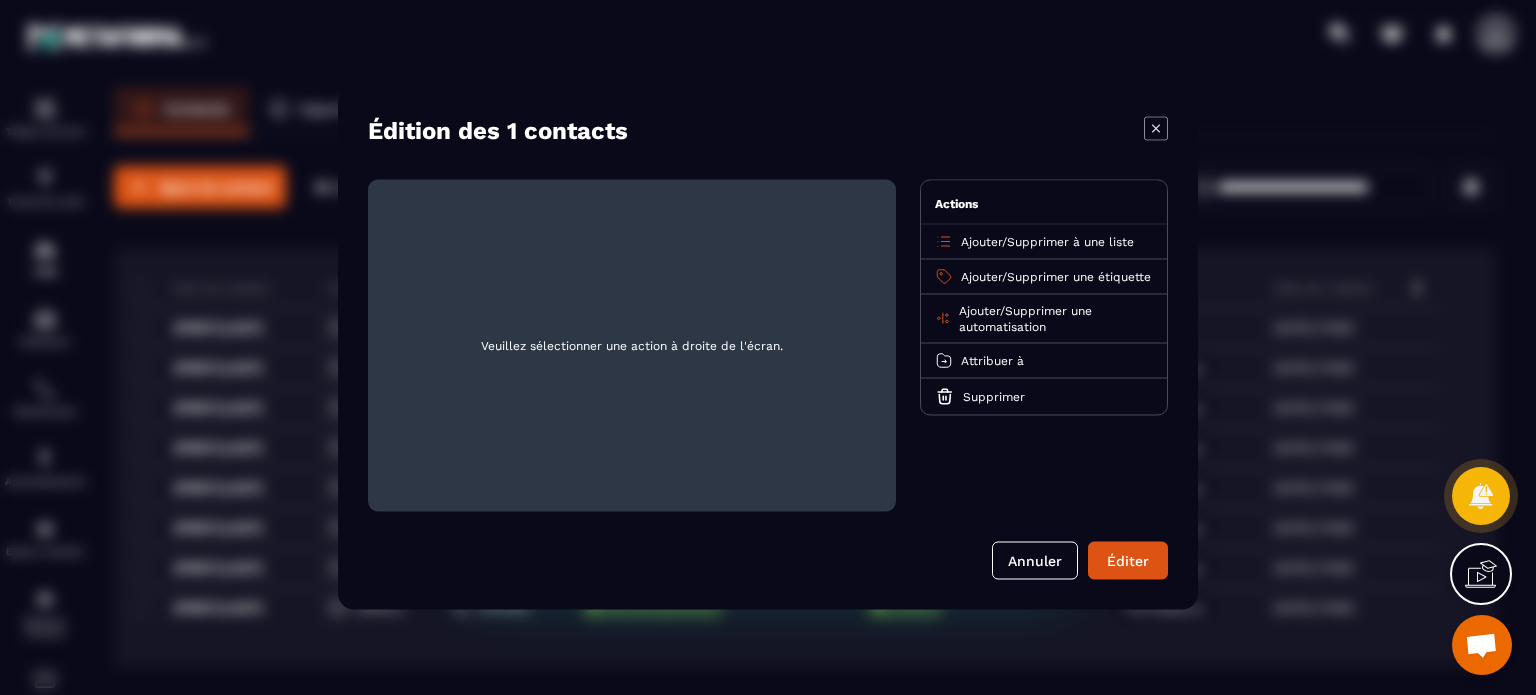 click on "Attribuer à" at bounding box center [992, 360] 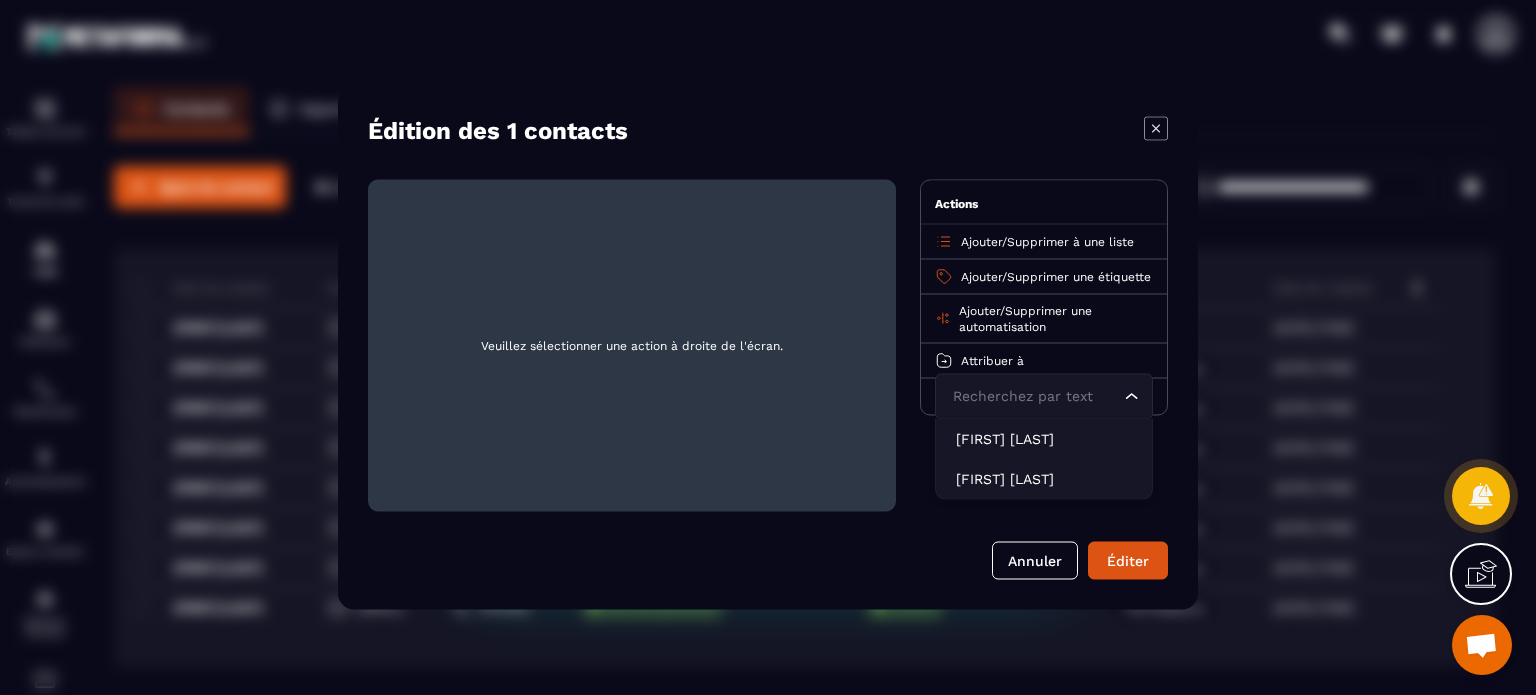 click on "Attribuer à" at bounding box center [992, 360] 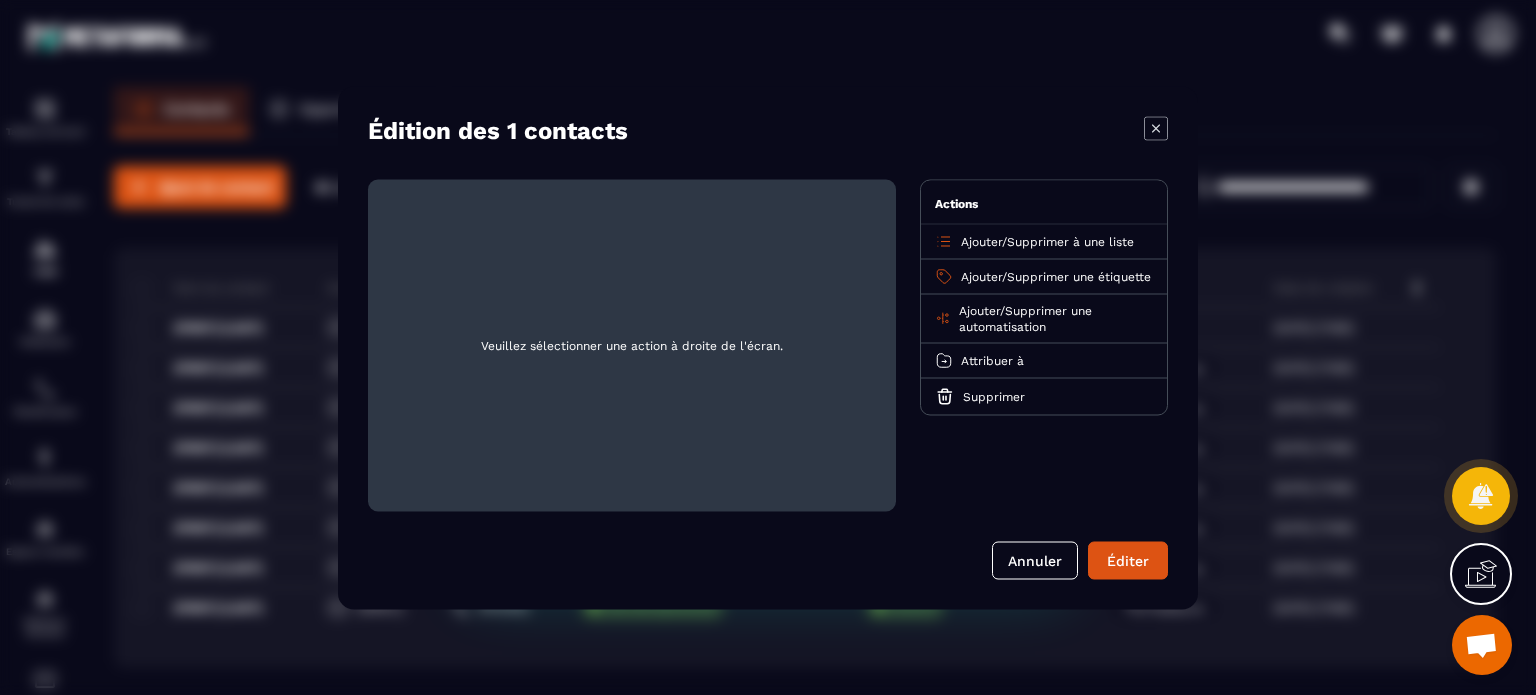 click on "Supprimer à une liste" at bounding box center (1070, 241) 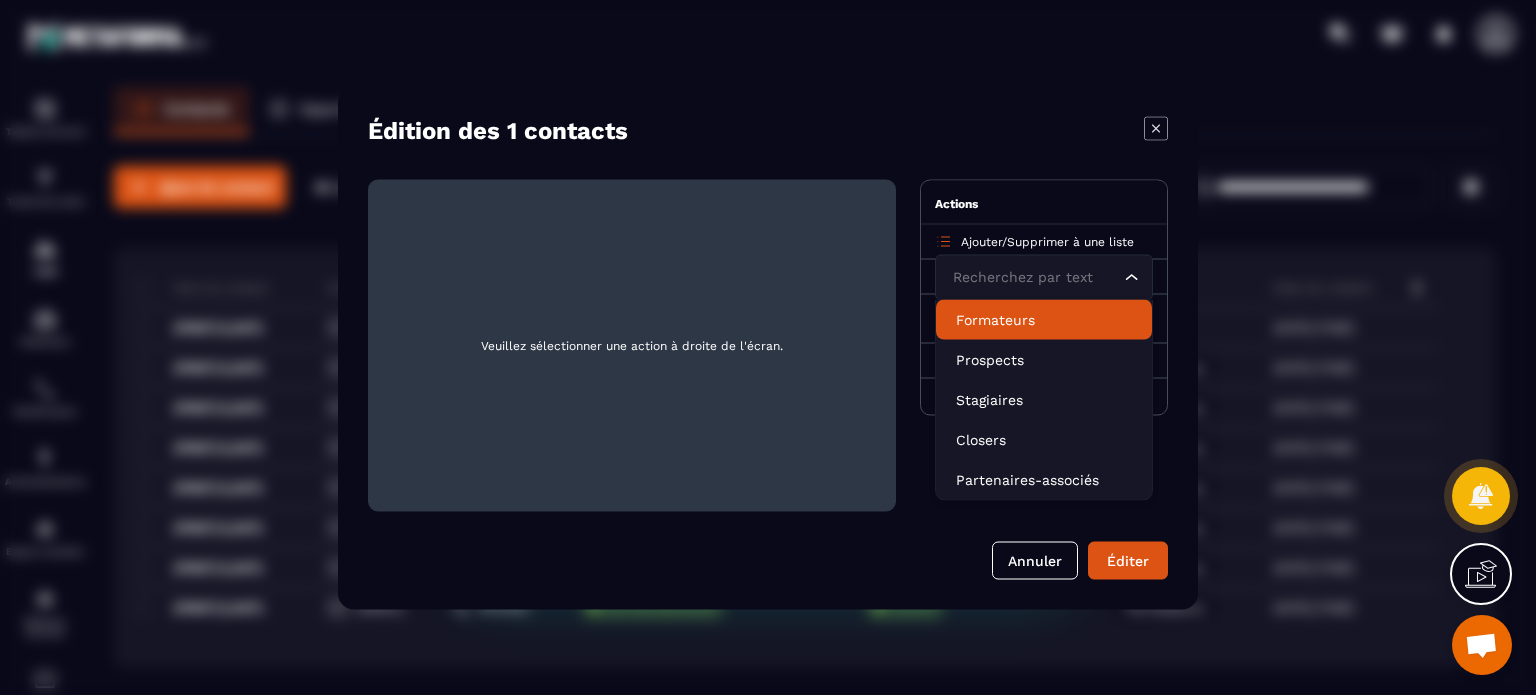 click on "Formateurs" 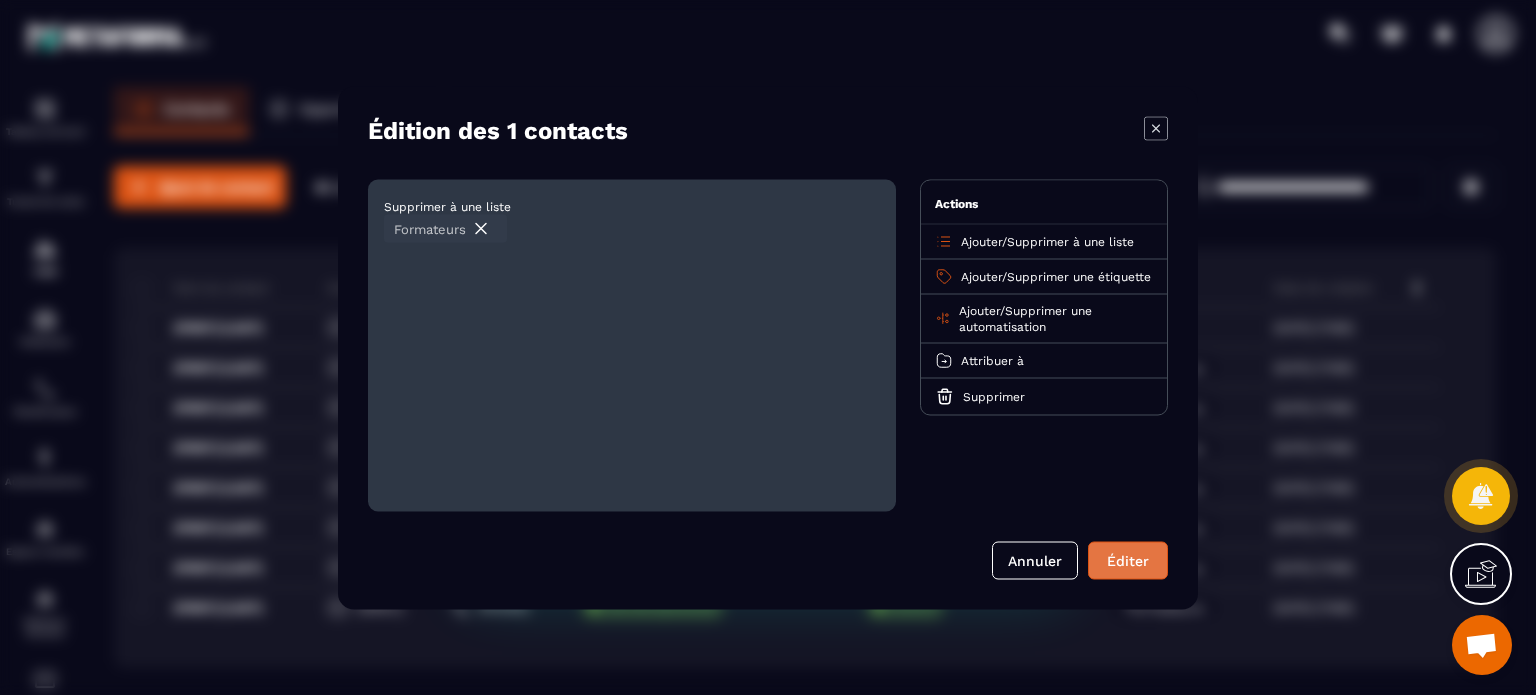click on "Éditer" at bounding box center [1128, 560] 